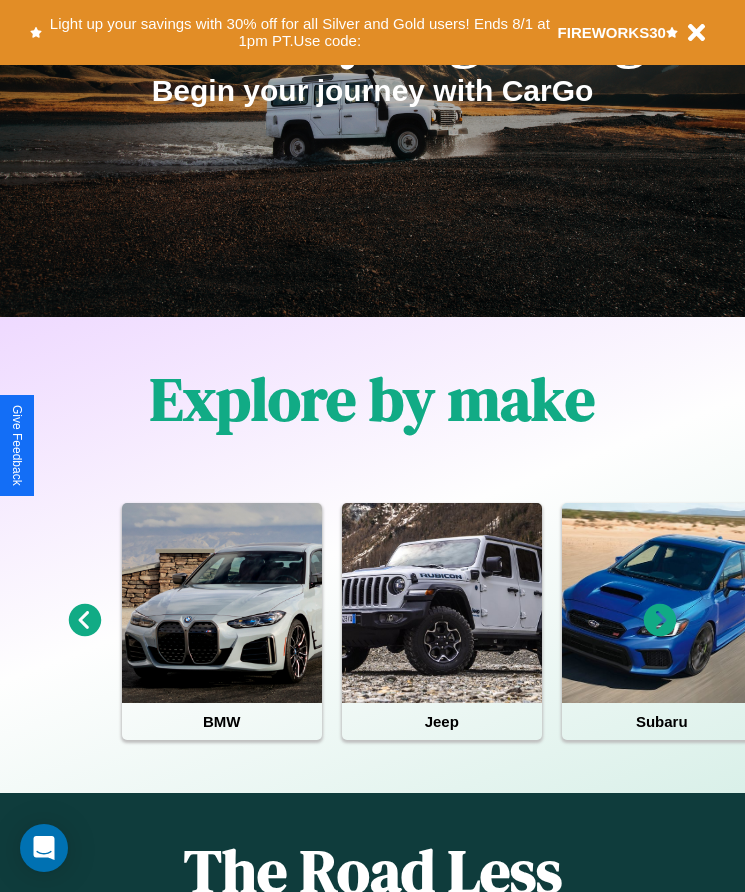 scroll, scrollTop: 0, scrollLeft: 0, axis: both 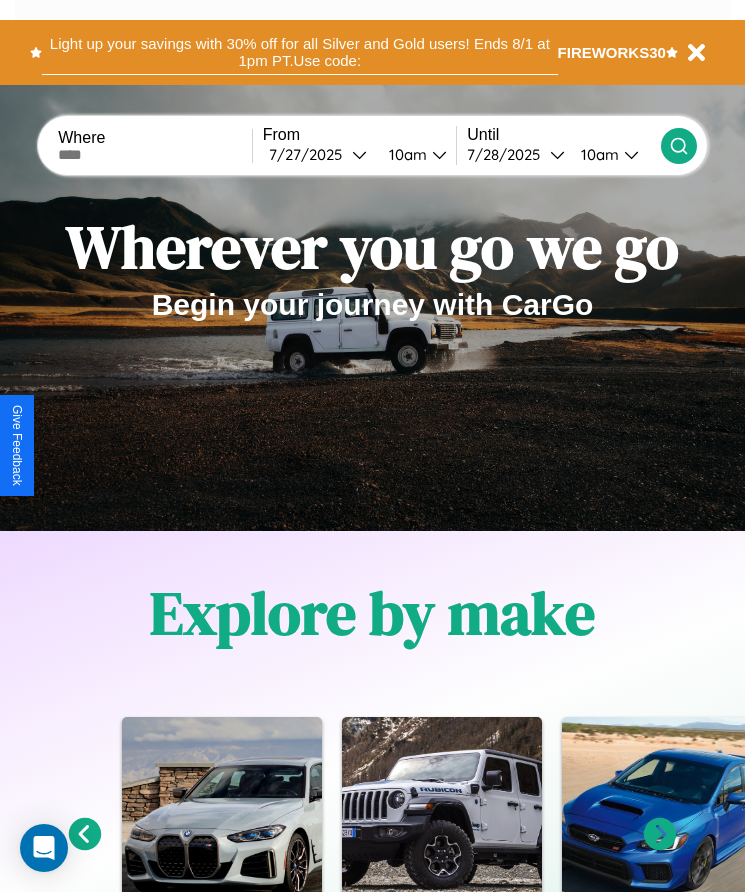 click on "Light up your savings with 30% off for all Silver and Gold users! Ends 8/1 at 1pm PT.  Use code:" at bounding box center [299, 52] 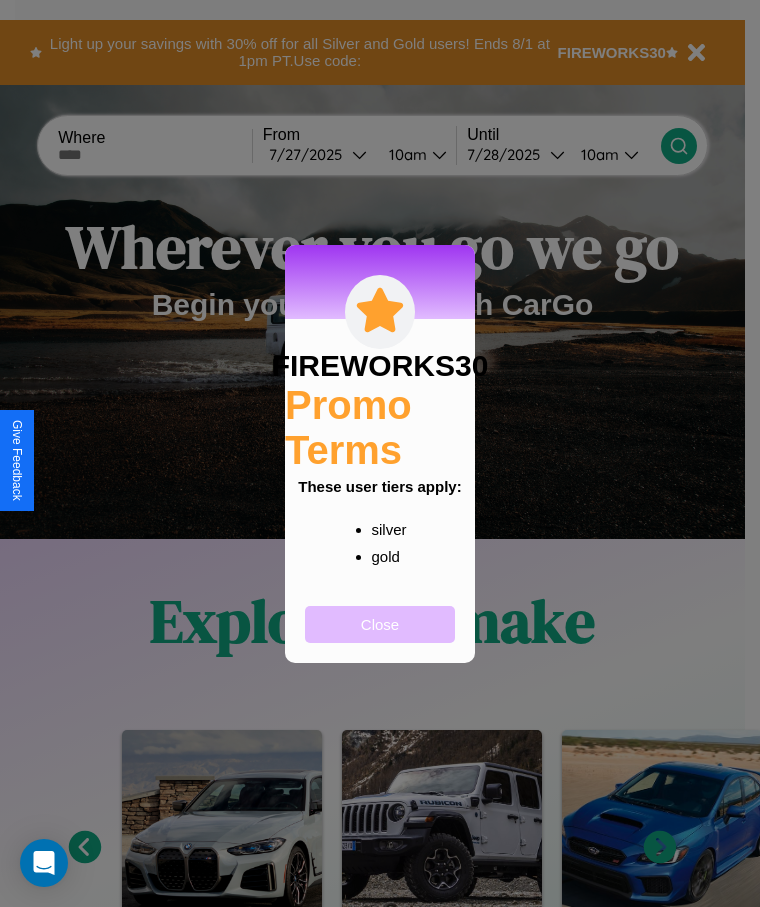 click on "Close" at bounding box center (380, 624) 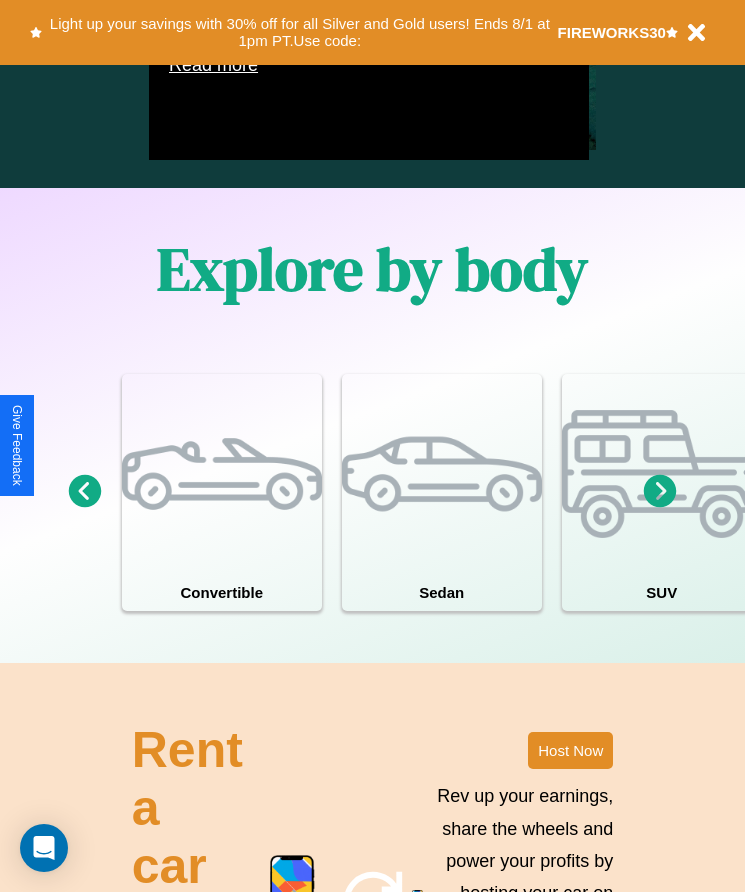 scroll, scrollTop: 1527, scrollLeft: 0, axis: vertical 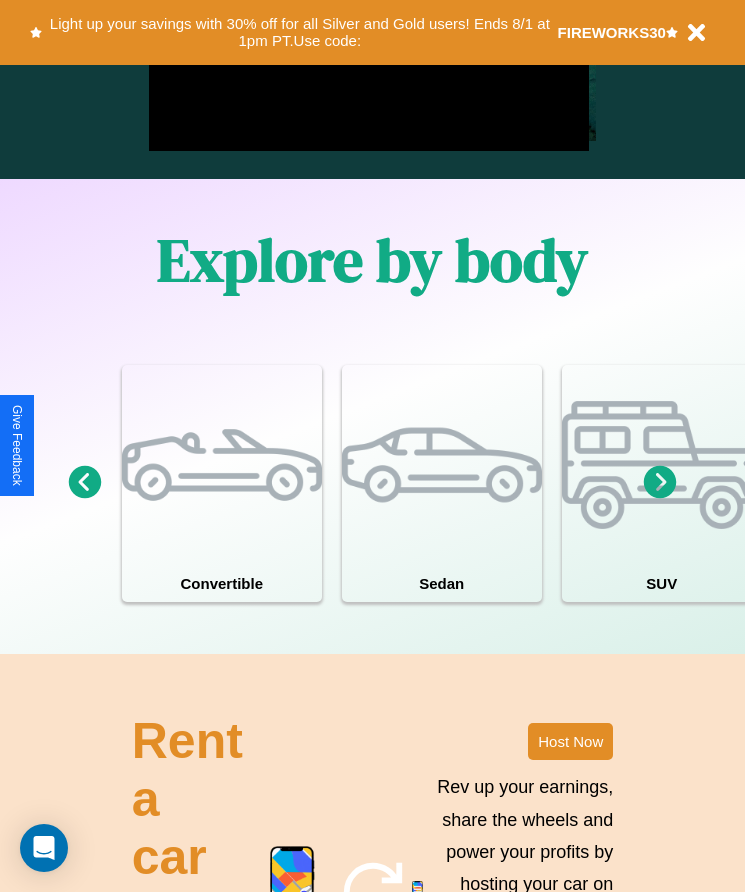 click 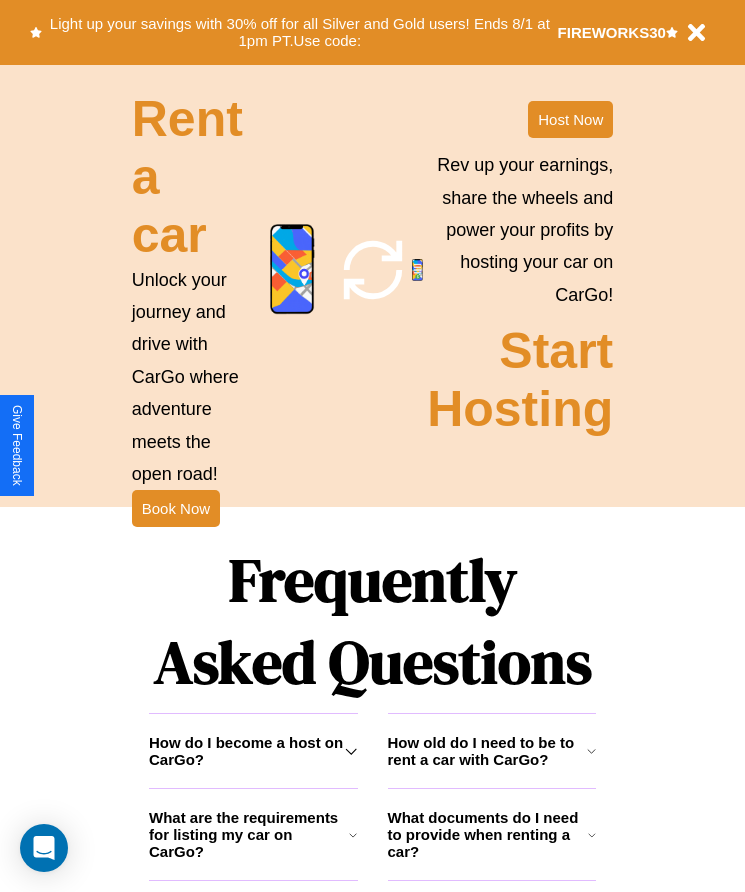 scroll, scrollTop: 2245, scrollLeft: 0, axis: vertical 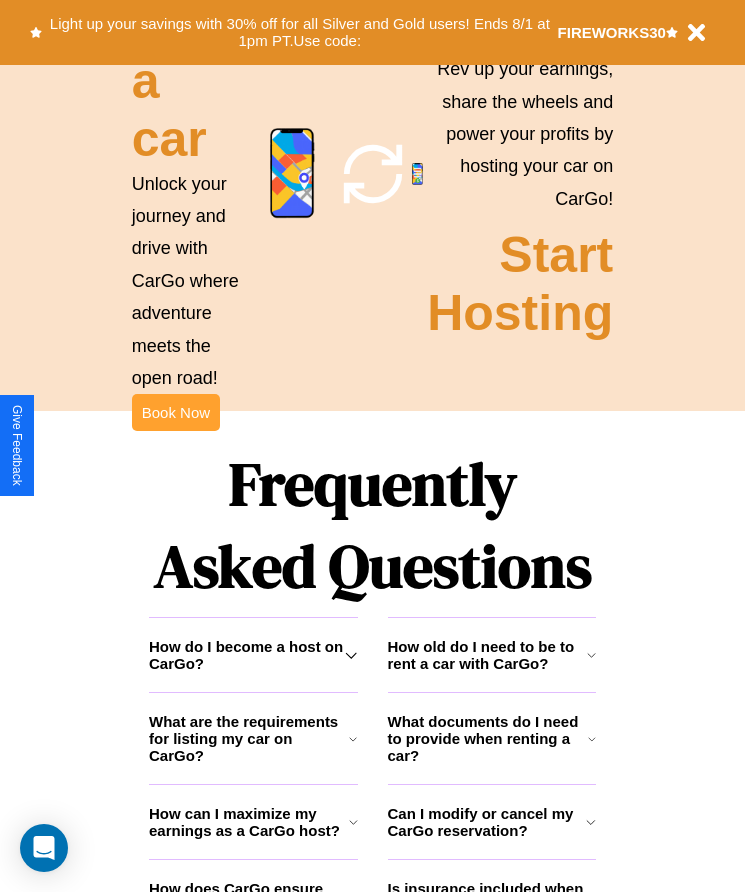 click on "Book Now" at bounding box center [176, 412] 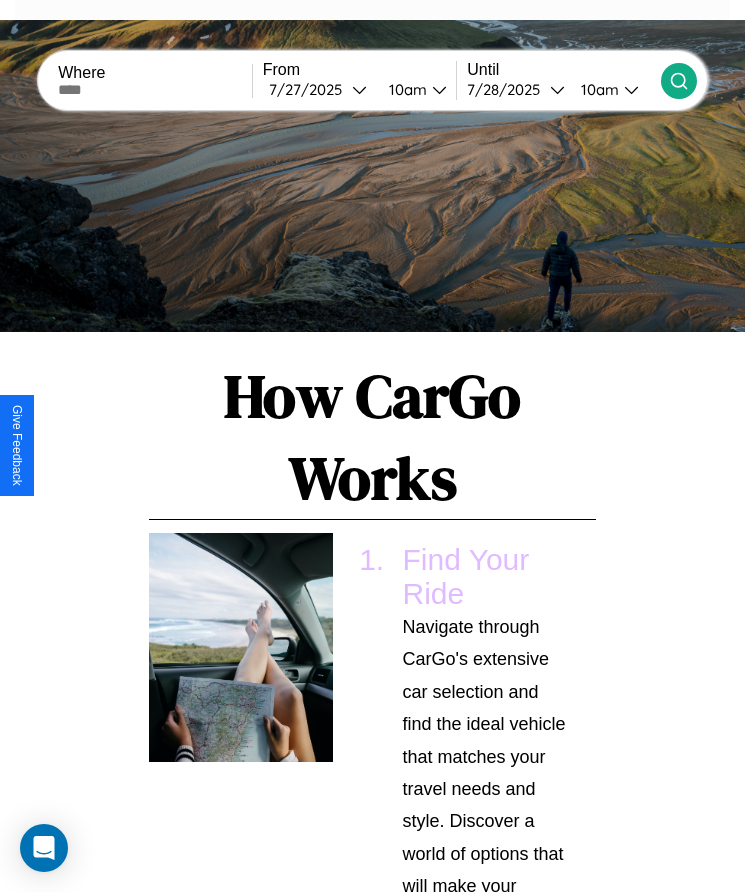 scroll, scrollTop: 2564, scrollLeft: 0, axis: vertical 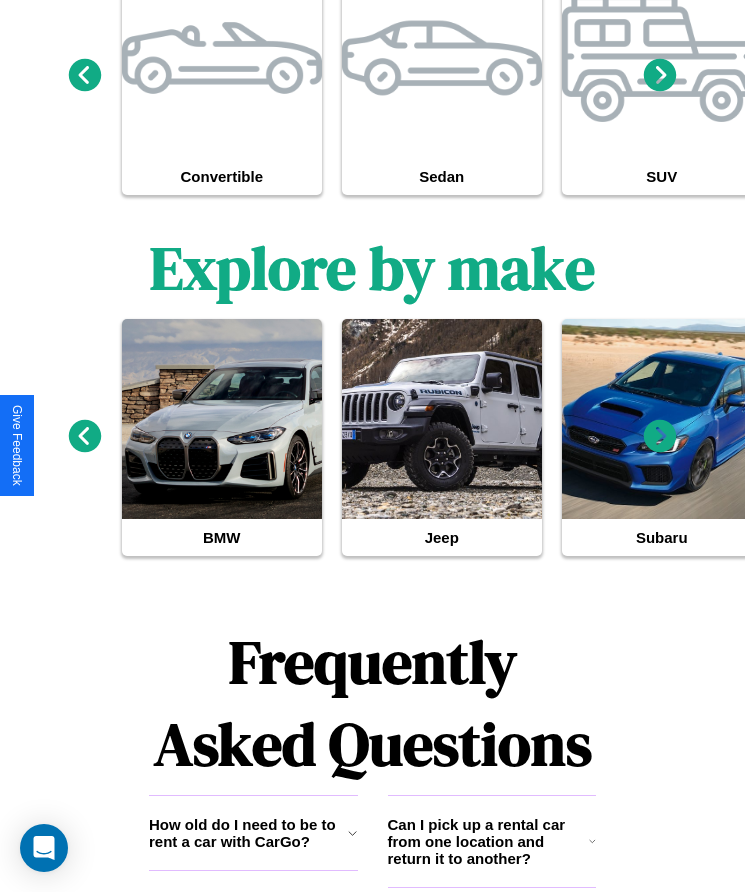 click on "Can I pick up a rental car from one location and return it to another?" at bounding box center [489, 841] 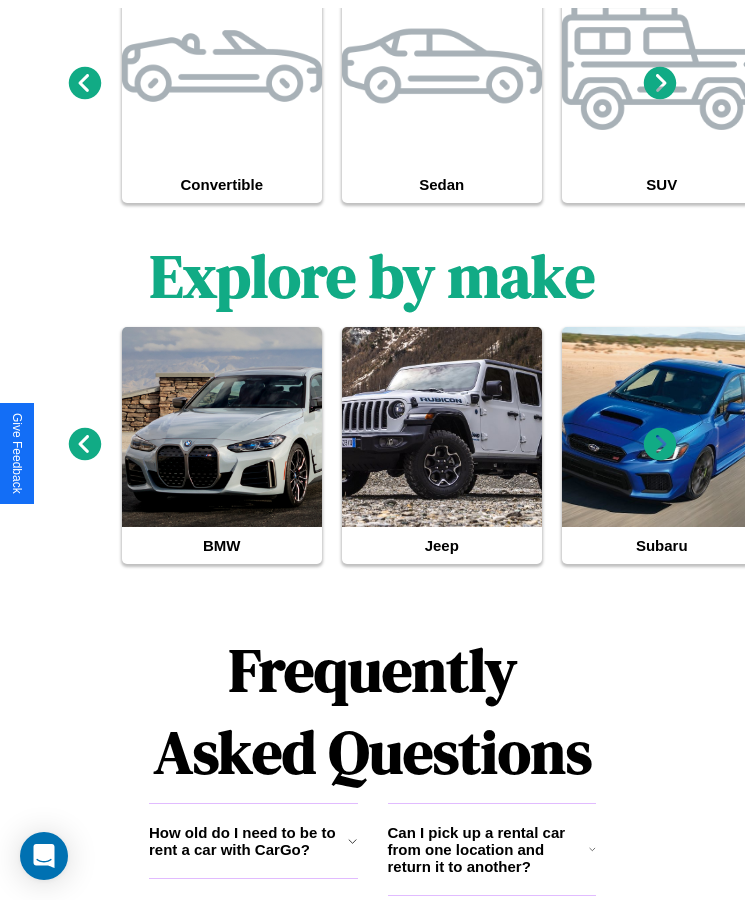 scroll, scrollTop: 0, scrollLeft: 0, axis: both 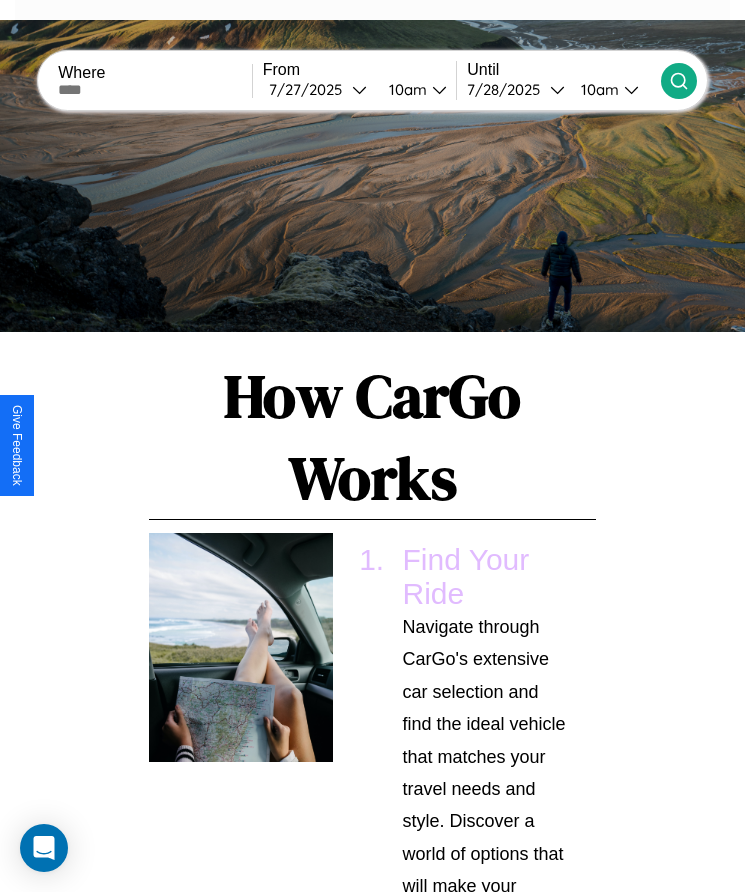 click at bounding box center [155, 90] 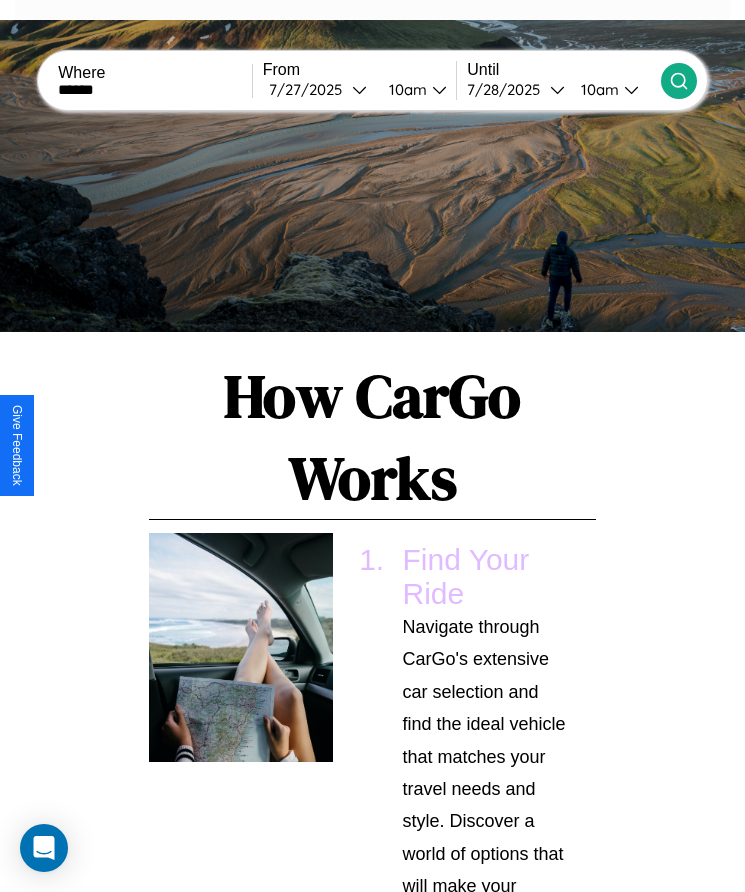 type on "******" 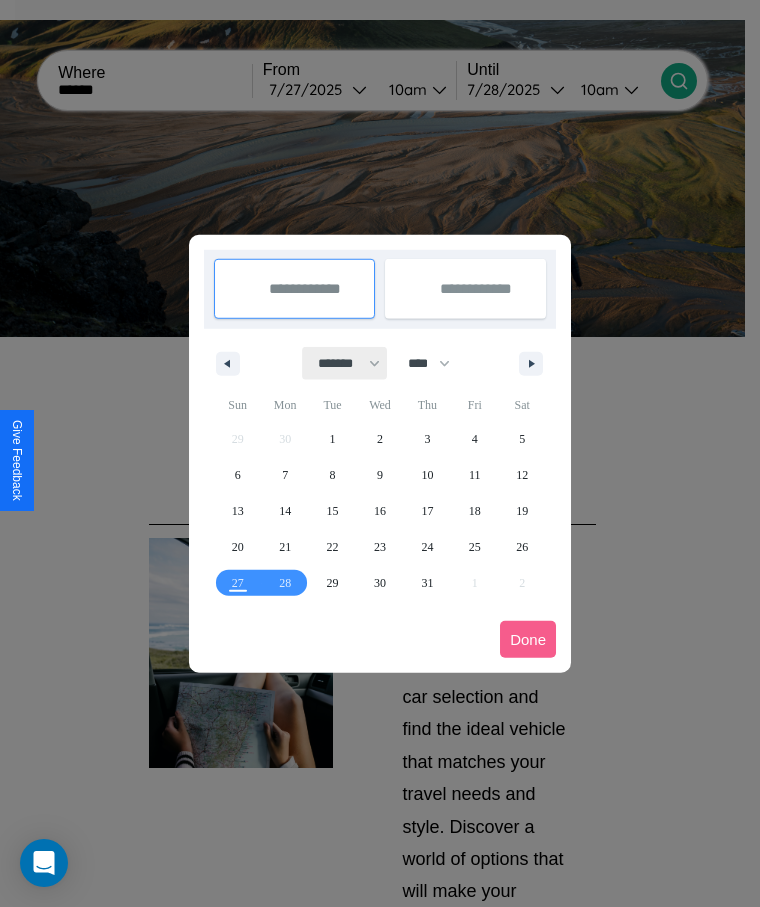 click on "******* ******** ***** ***** *** **** **** ****** ********* ******* ******** ********" at bounding box center (345, 363) 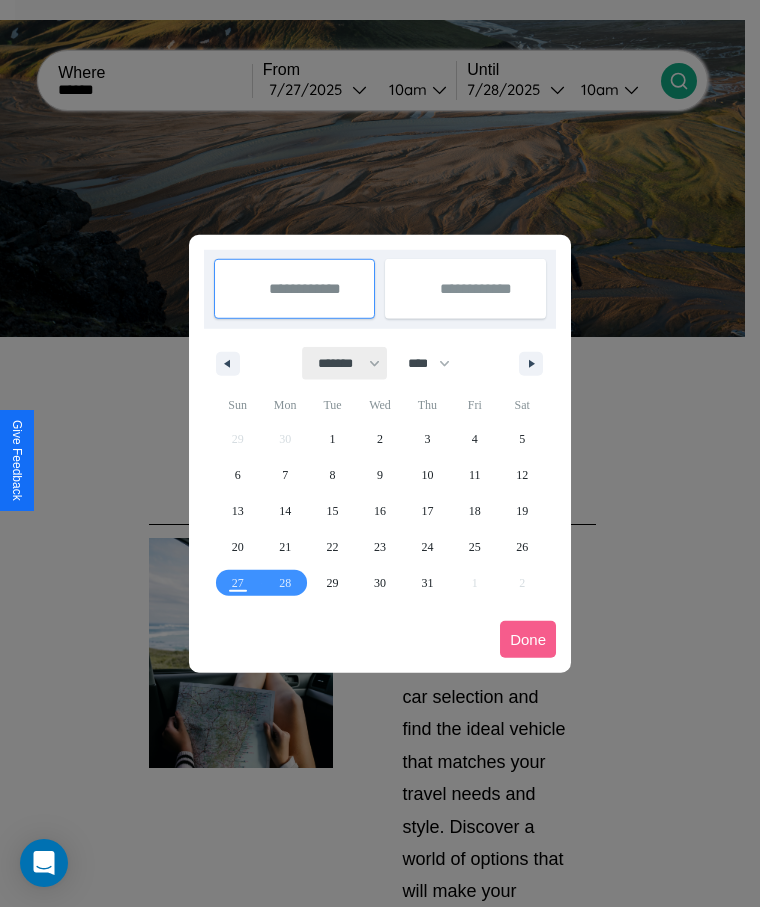 select on "*" 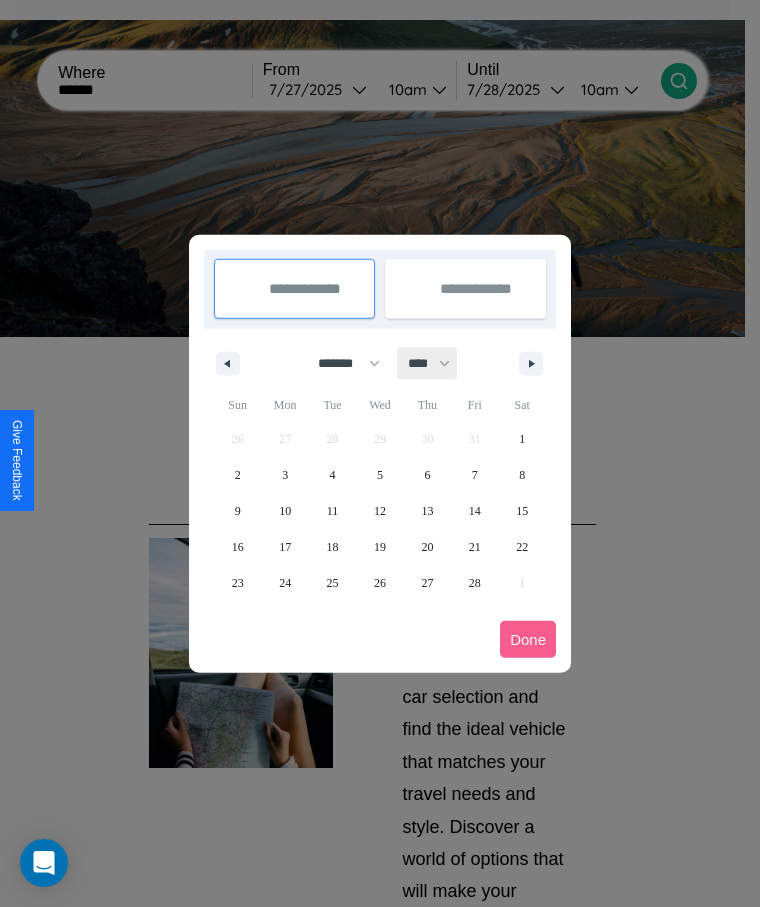 click on "**** **** **** **** **** **** **** **** **** **** **** **** **** **** **** **** **** **** **** **** **** **** **** **** **** **** **** **** **** **** **** **** **** **** **** **** **** **** **** **** **** **** **** **** **** **** **** **** **** **** **** **** **** **** **** **** **** **** **** **** **** **** **** **** **** **** **** **** **** **** **** **** **** **** **** **** **** **** **** **** **** **** **** **** **** **** **** **** **** **** **** **** **** **** **** **** **** **** **** **** **** **** **** **** **** **** **** **** **** **** **** **** **** **** **** **** **** **** **** **** ****" at bounding box center (428, 363) 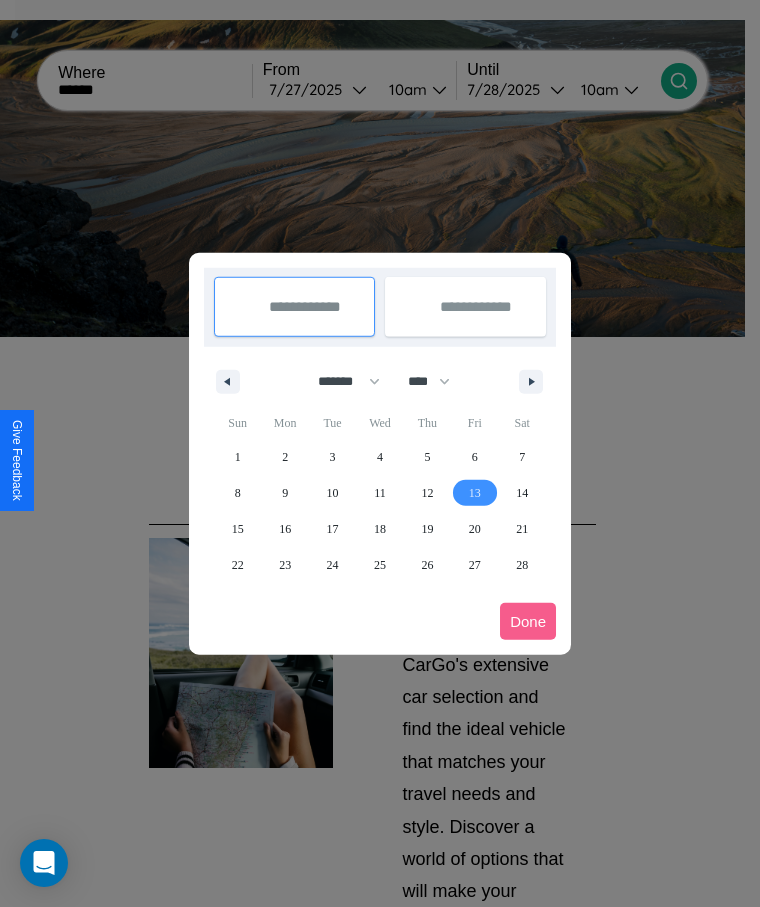 click on "13" at bounding box center [475, 493] 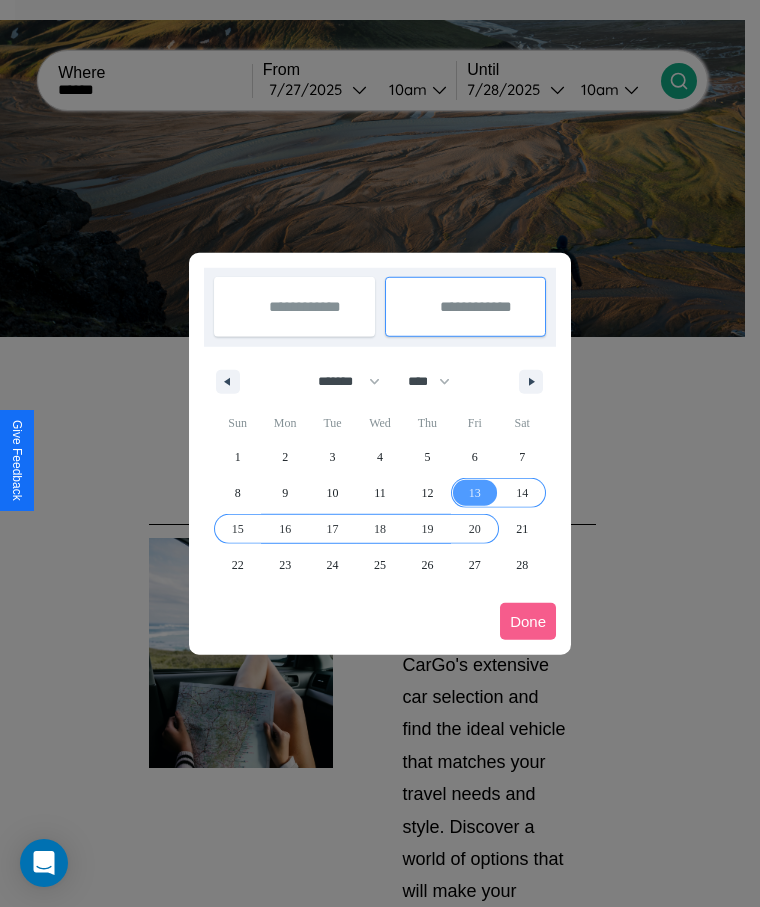 click on "20" at bounding box center [475, 529] 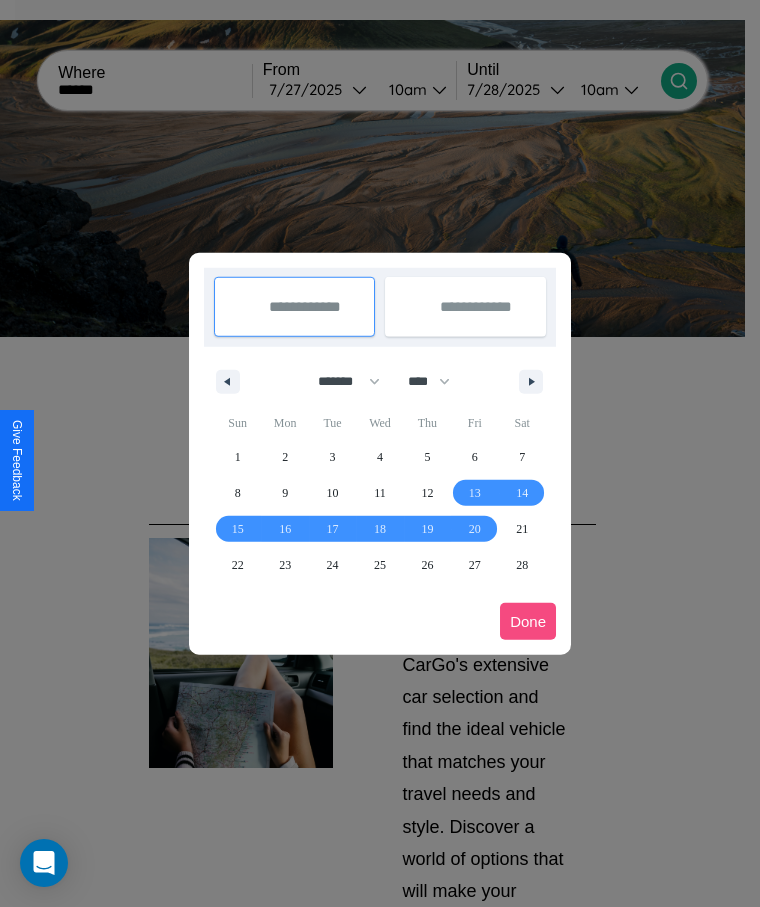 click on "Done" at bounding box center (528, 621) 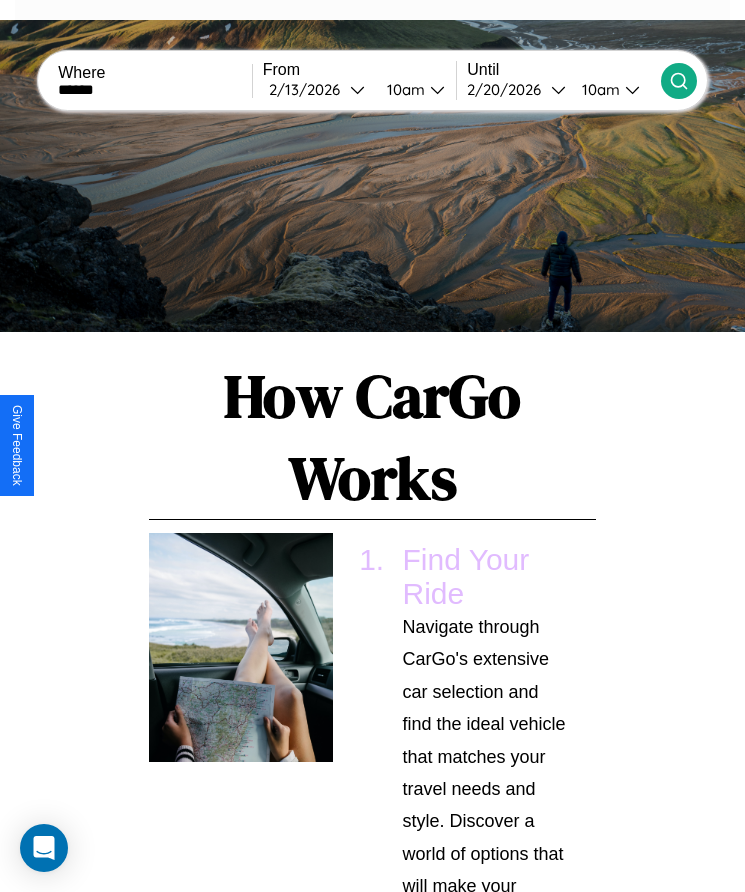 click on "10am" at bounding box center [403, 89] 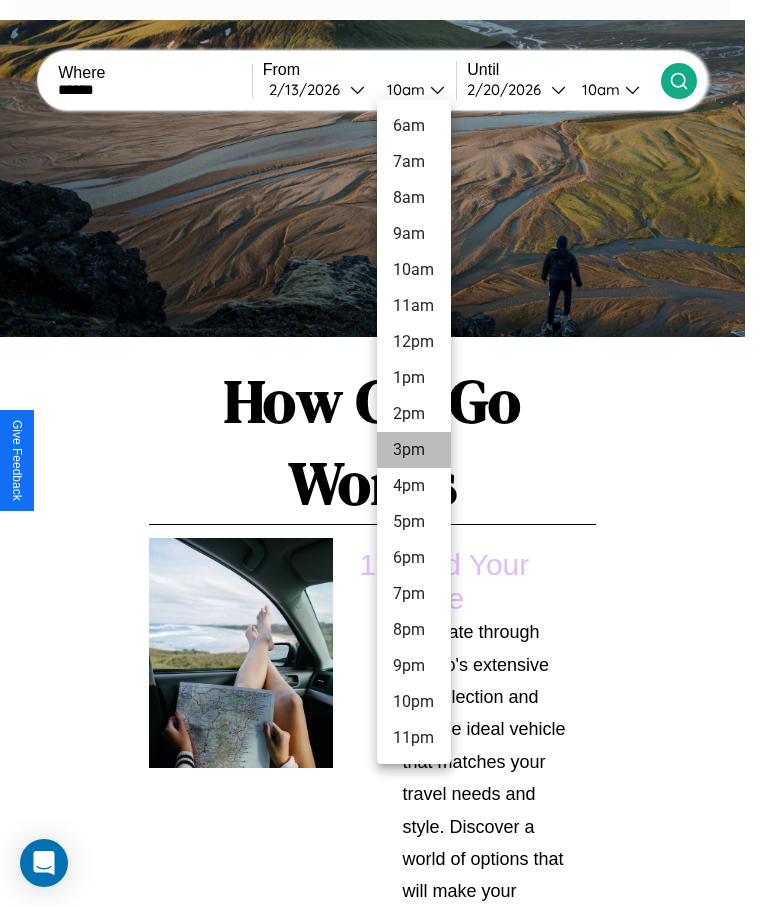 click on "3pm" at bounding box center (414, 450) 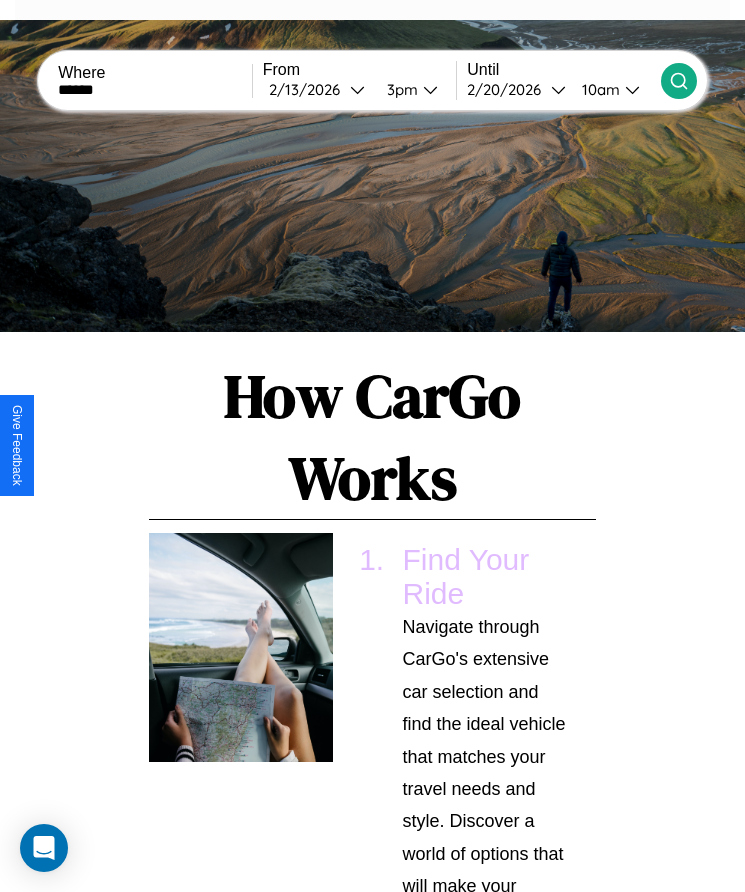 click 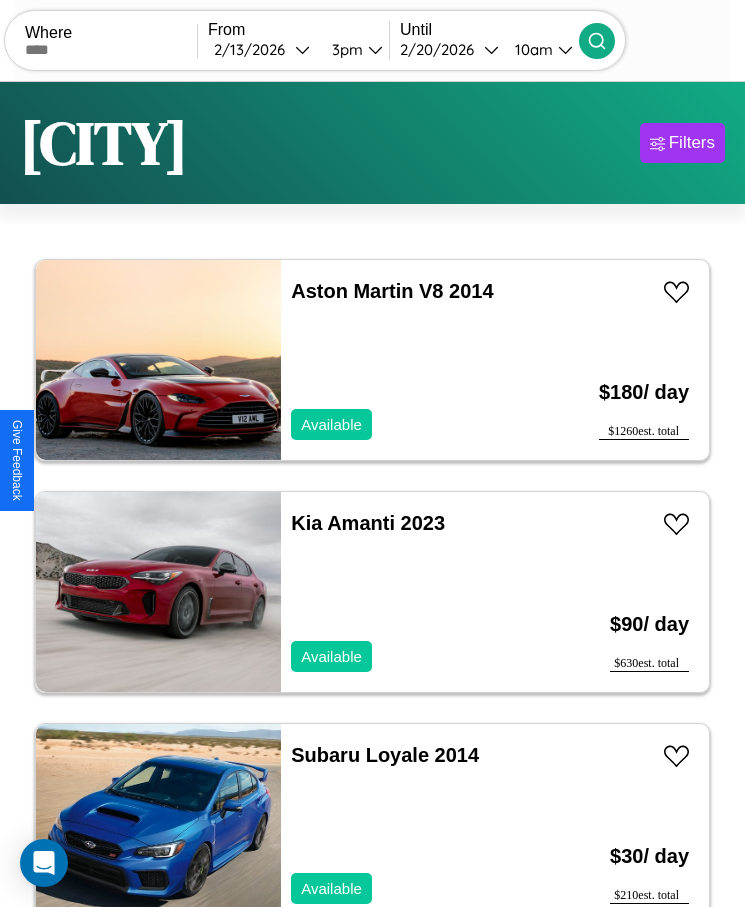 scroll, scrollTop: 50, scrollLeft: 0, axis: vertical 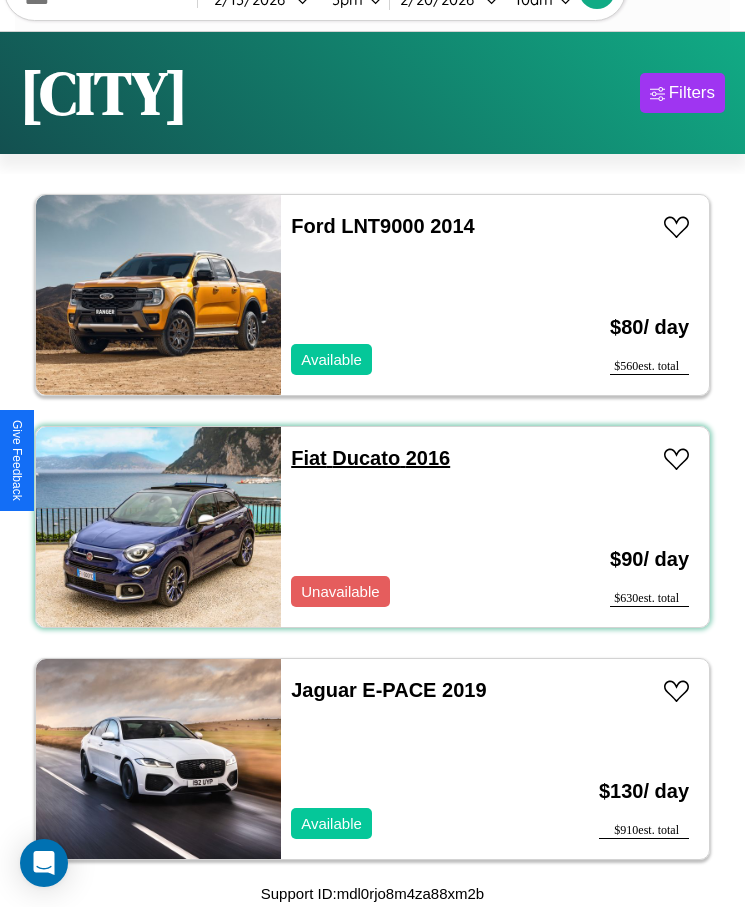 click on "Fiat   Ducato   2016" at bounding box center [370, 458] 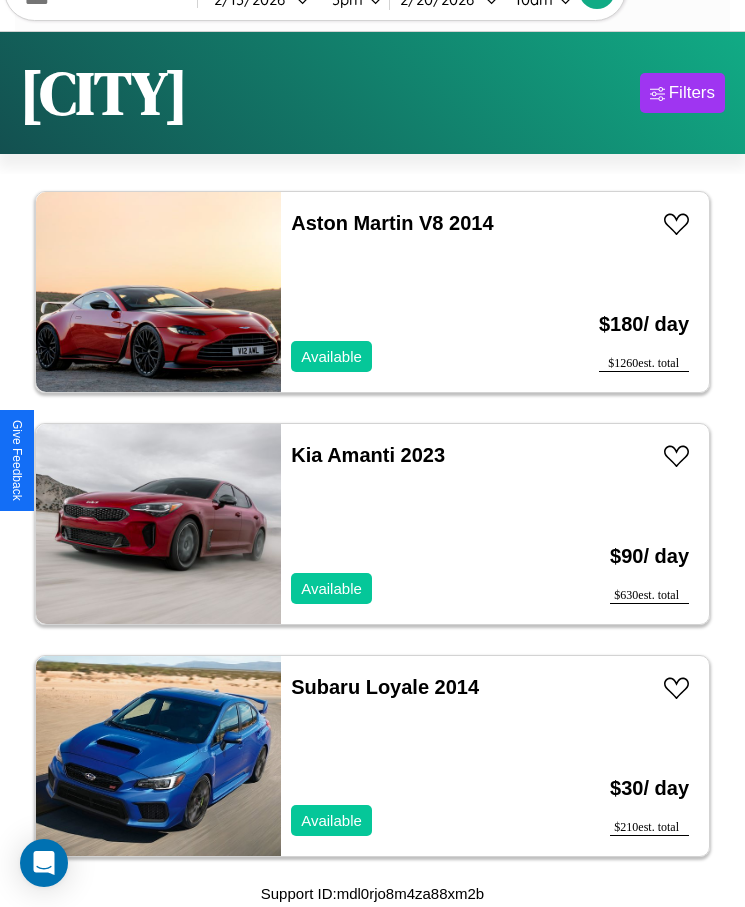 scroll, scrollTop: 15, scrollLeft: 0, axis: vertical 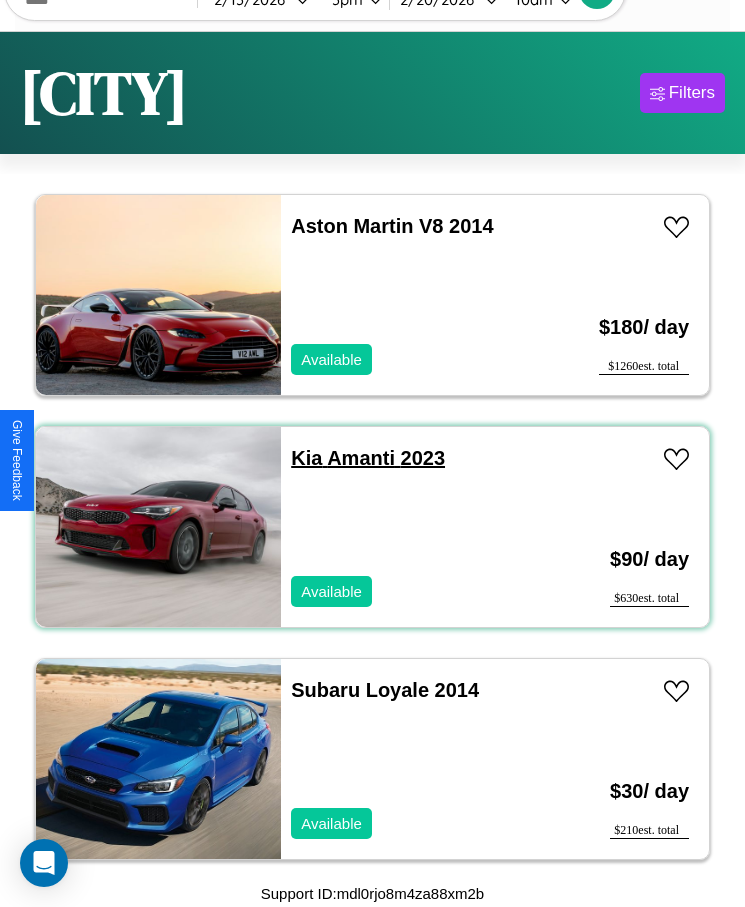click on "Kia   Amanti   2023" at bounding box center [368, 458] 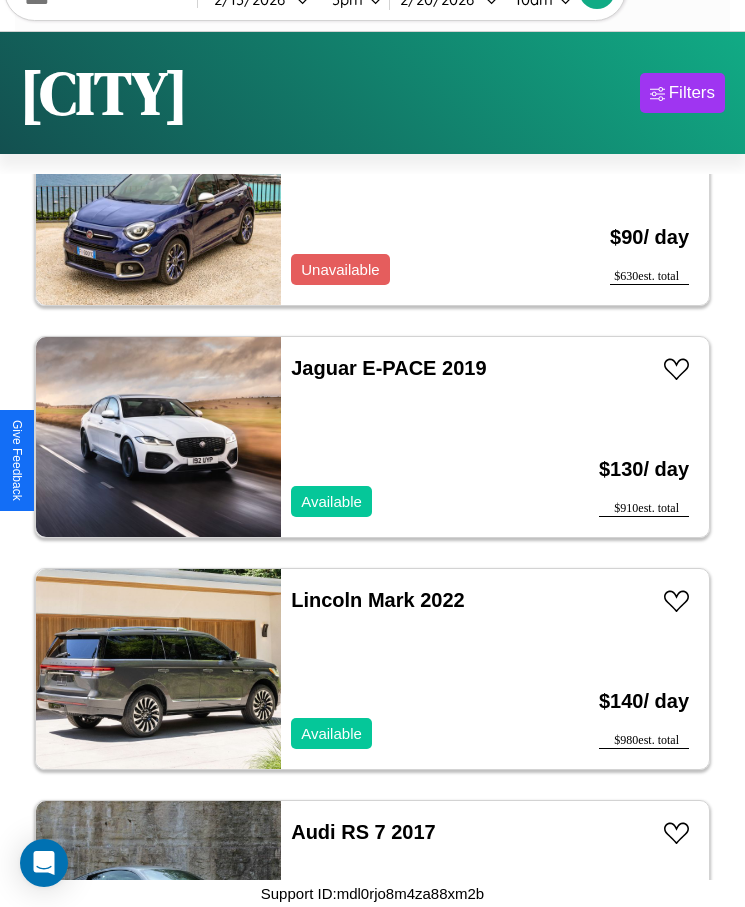 scroll, scrollTop: 3495, scrollLeft: 0, axis: vertical 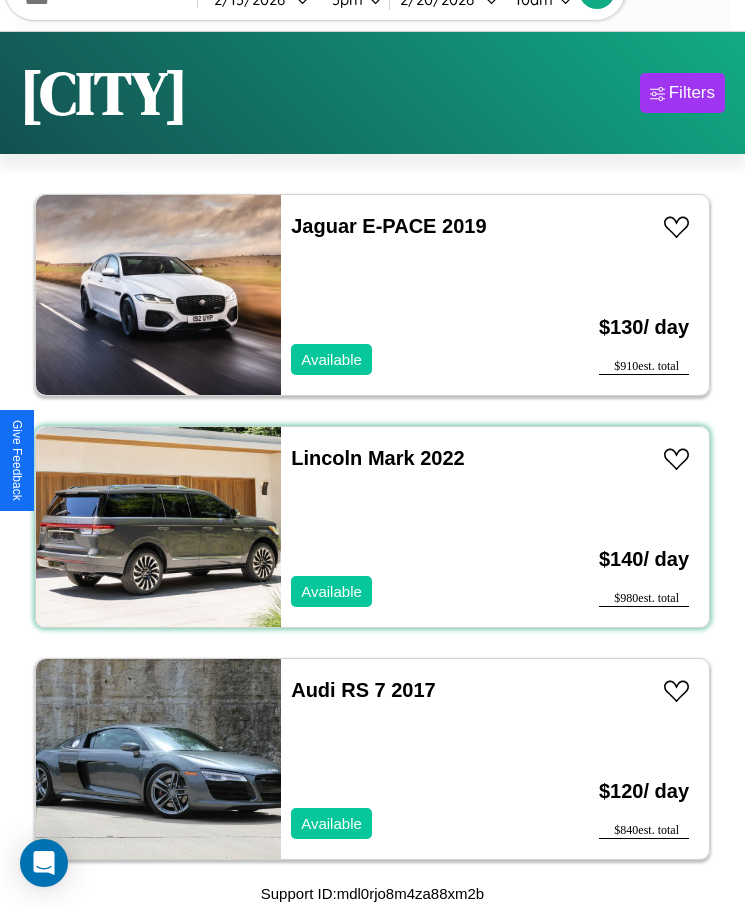 click on "Lincoln   Mark   2022 Available" at bounding box center [413, 527] 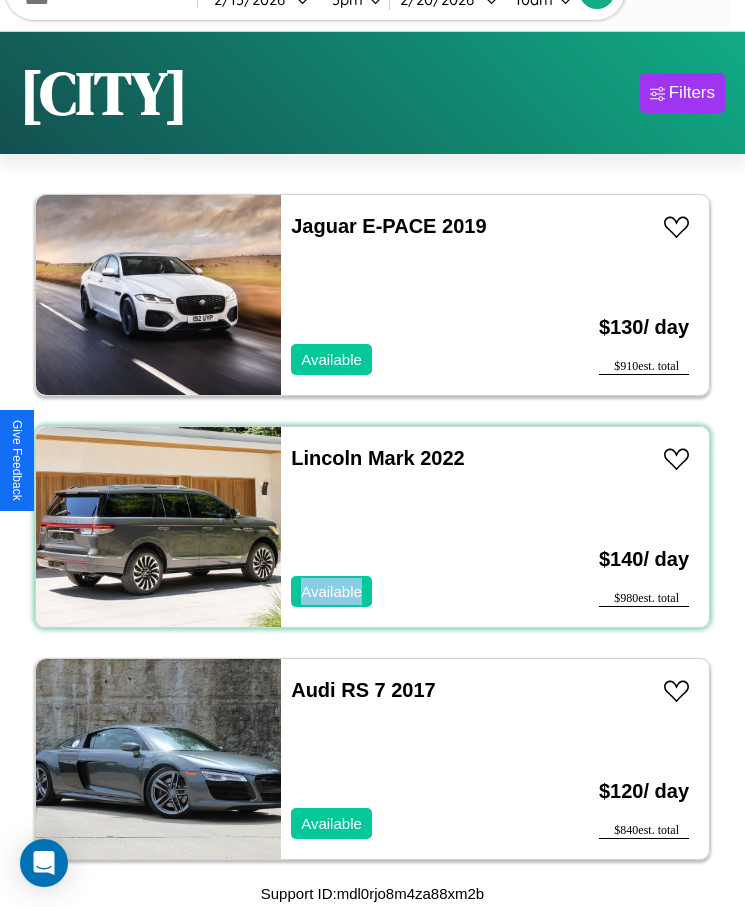 click on "Lincoln   Mark   2022 Available" at bounding box center [413, 527] 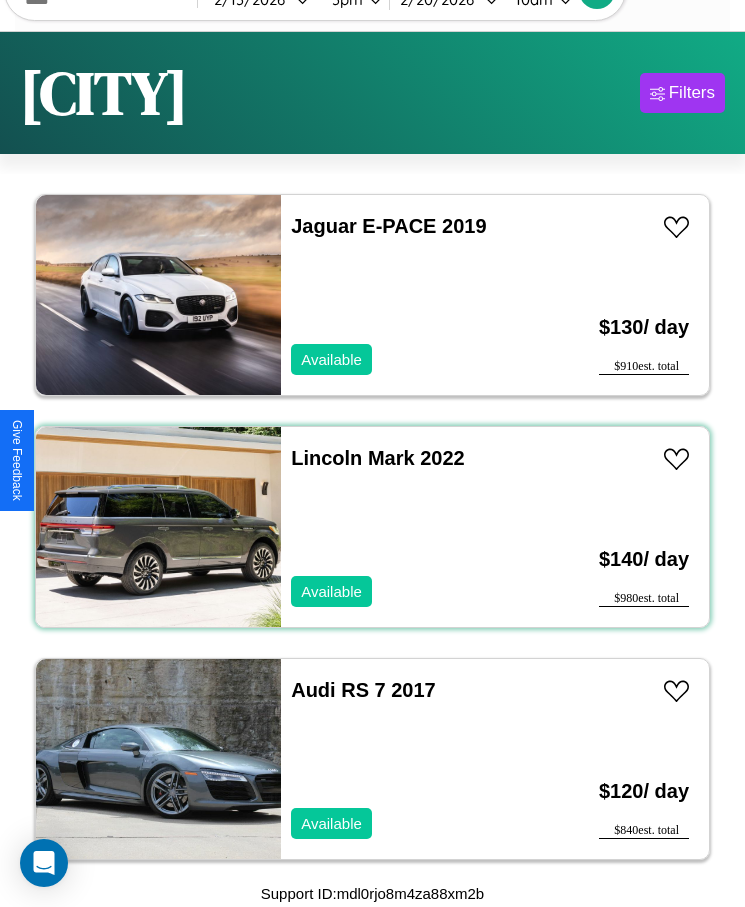 click on "Lincoln   Mark   2022 Available" at bounding box center [413, 527] 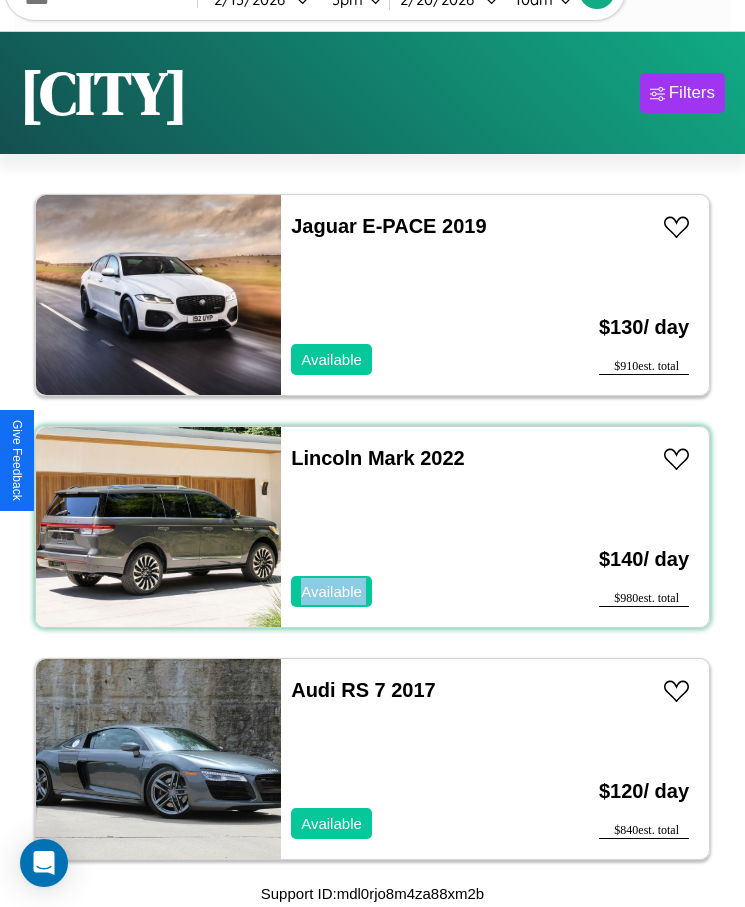 click on "Lincoln   Mark   2022 Available" at bounding box center (413, 527) 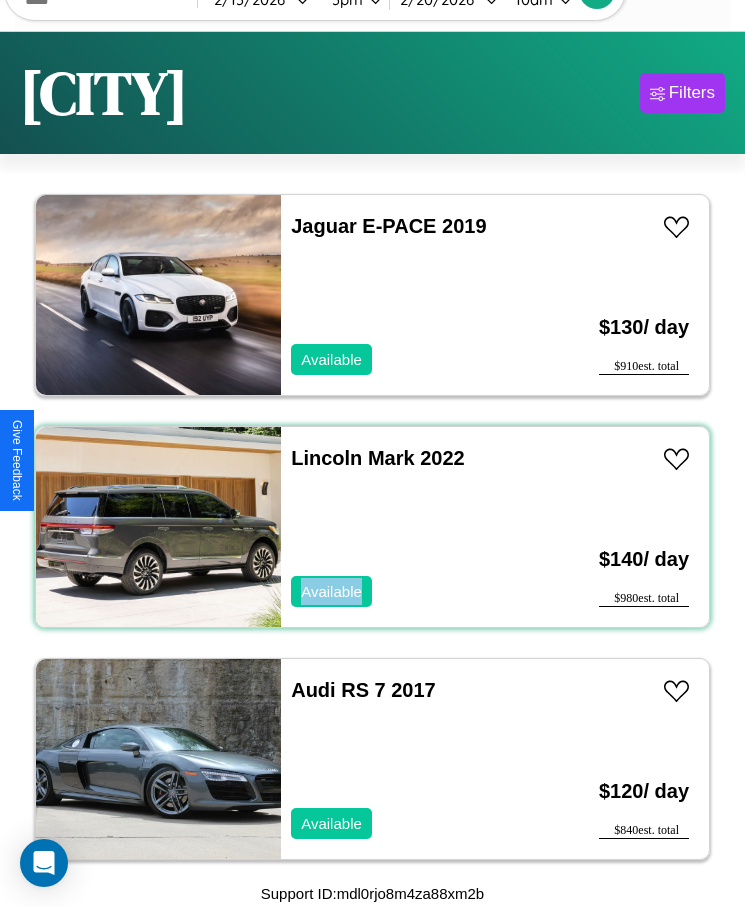 click on "Lincoln   Mark   2022 Available" at bounding box center [413, 527] 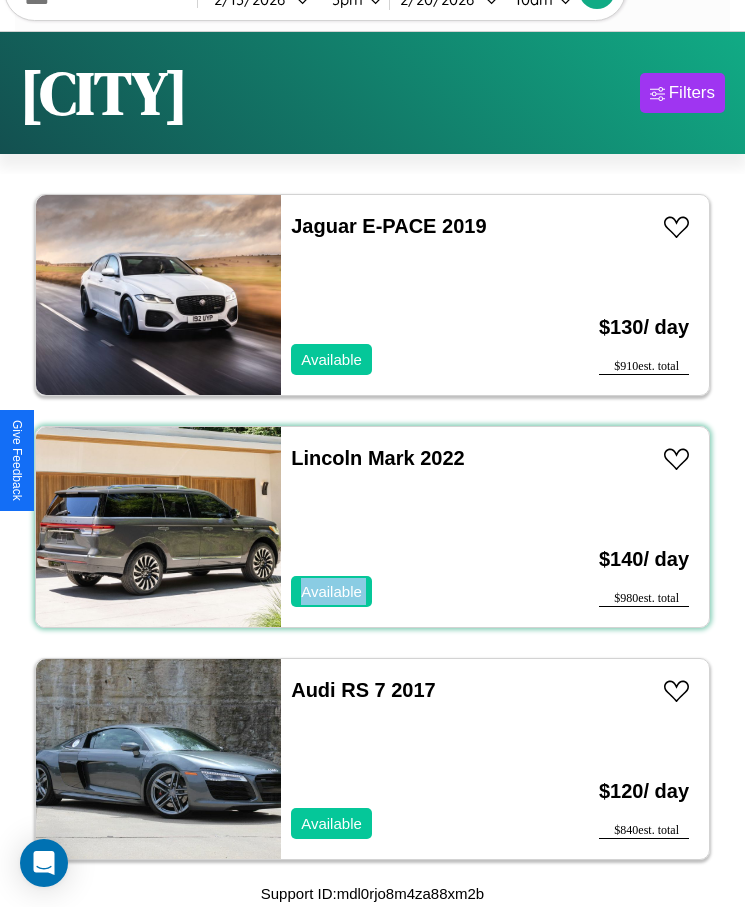 click on "Lincoln   Mark   2022 Available" at bounding box center (413, 527) 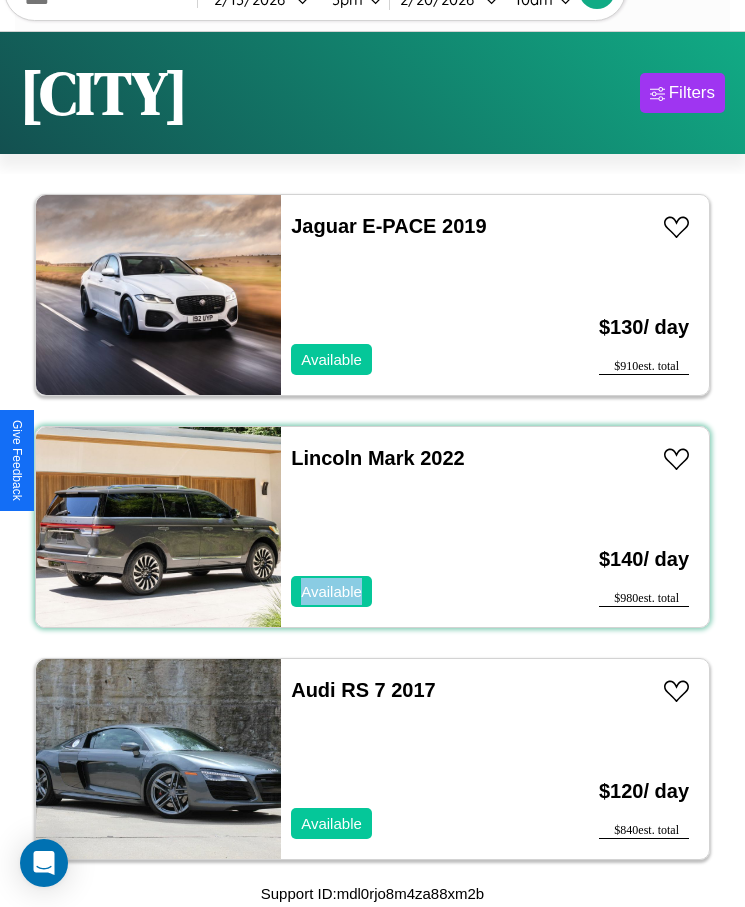 click on "Lincoln   Mark   2022 Available" at bounding box center [413, 527] 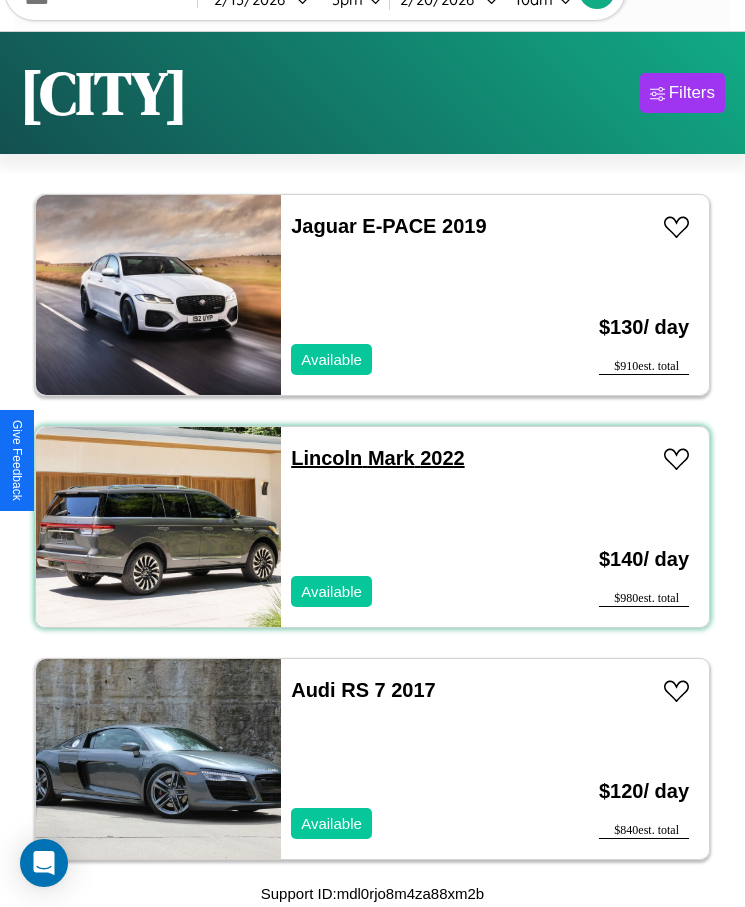 click on "Lincoln   Mark   2022" at bounding box center (377, 458) 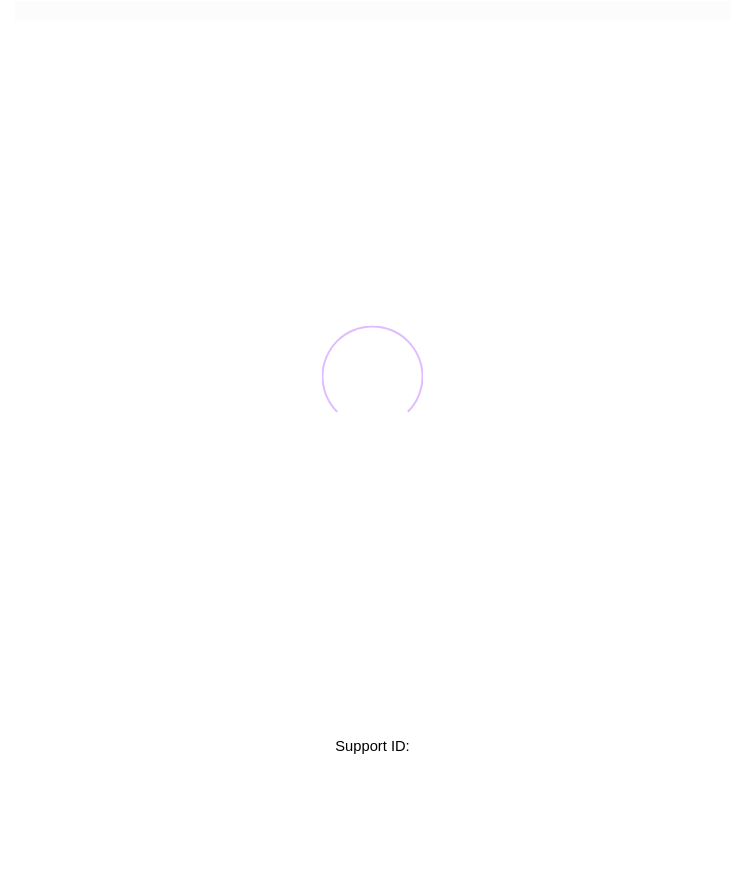 scroll, scrollTop: 0, scrollLeft: 0, axis: both 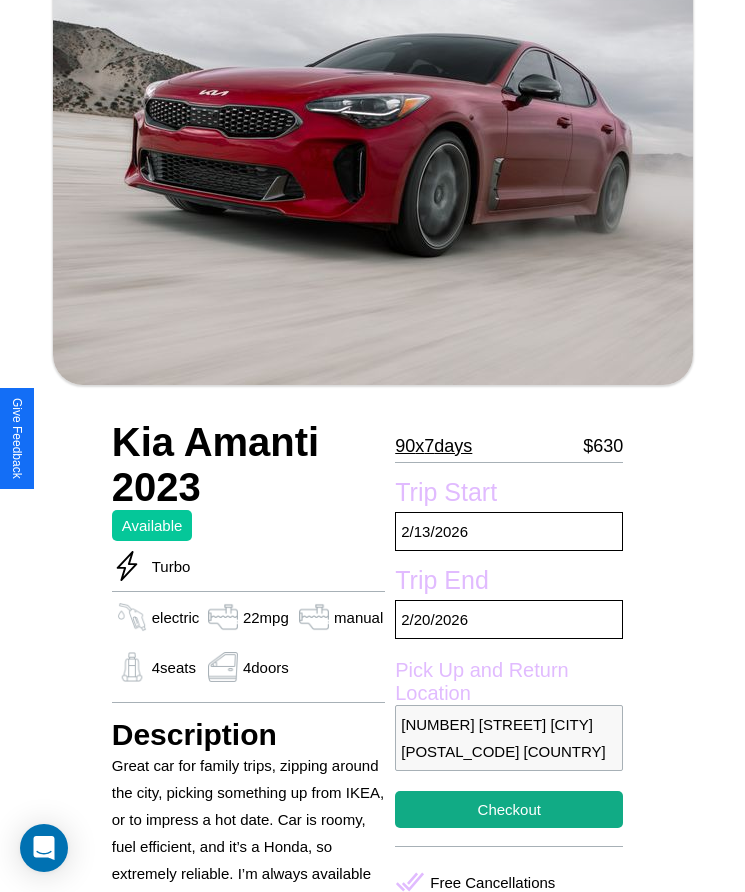 click on "90  x  7  days" at bounding box center [433, 446] 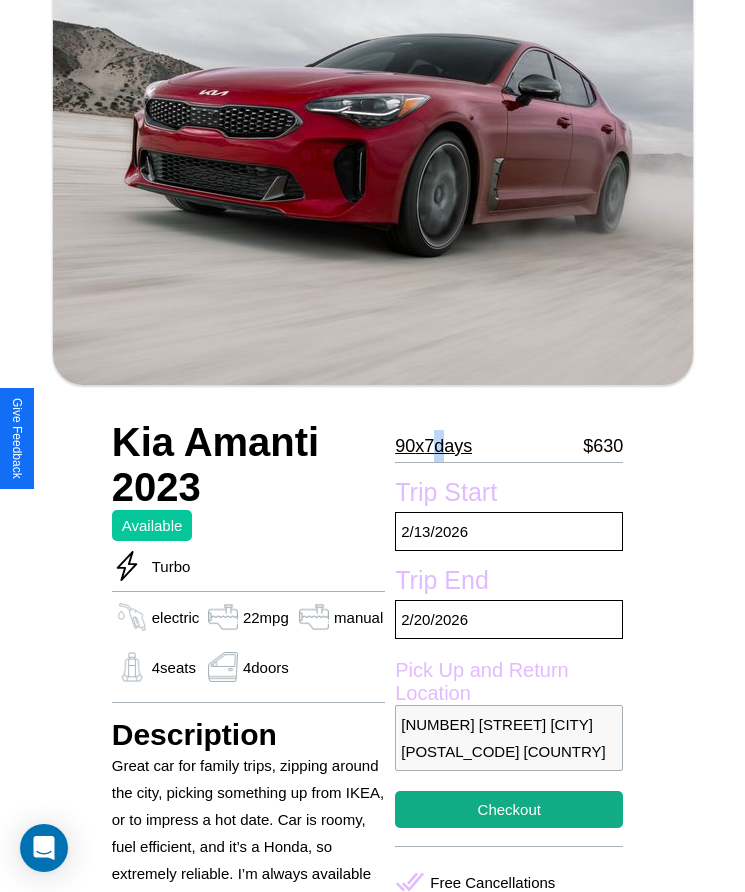 click on "90  x  7  days" at bounding box center (433, 446) 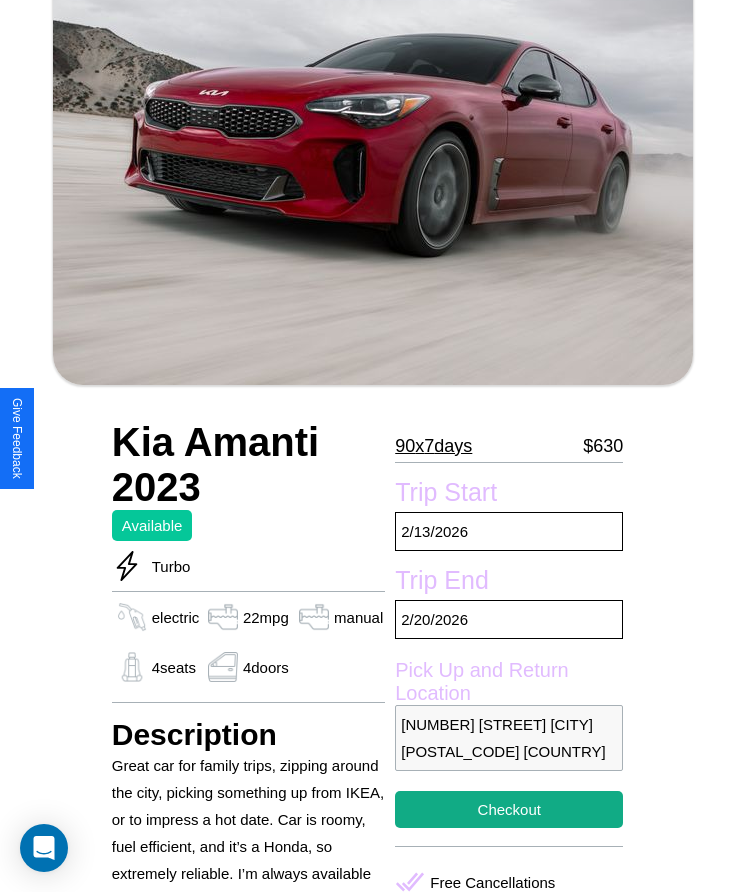 click on "90  x  7  days" at bounding box center (433, 446) 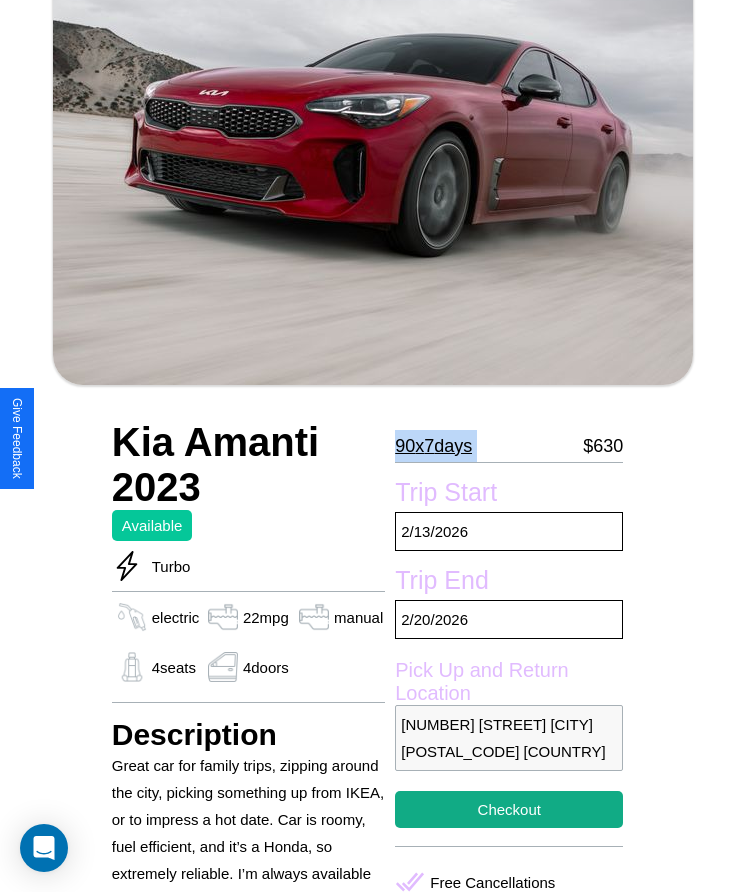 click on "90  x  7  days" at bounding box center [433, 446] 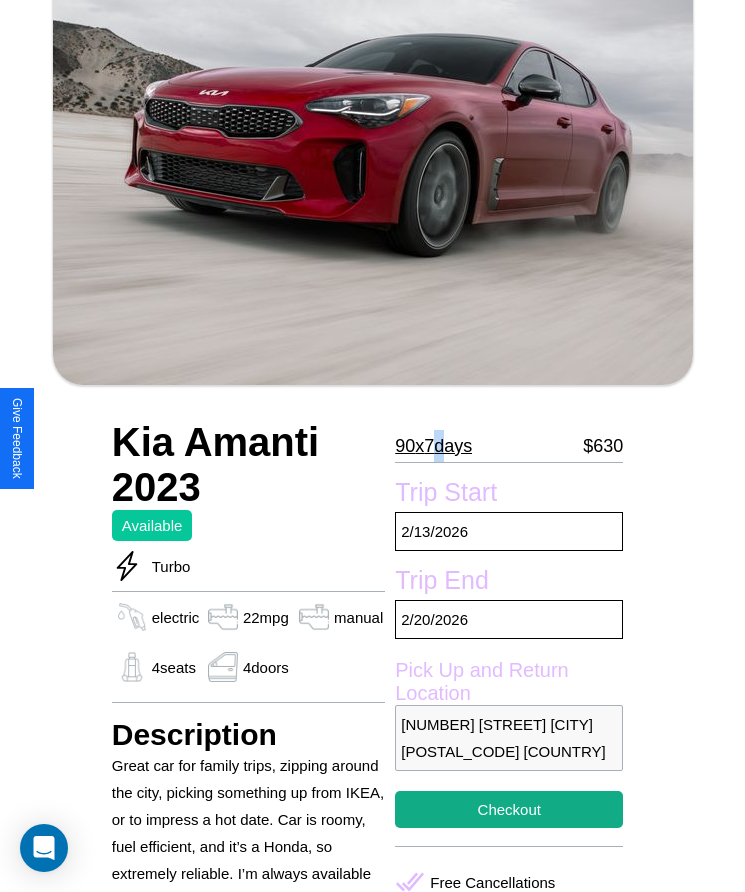 click on "90  x  7  days" at bounding box center (433, 446) 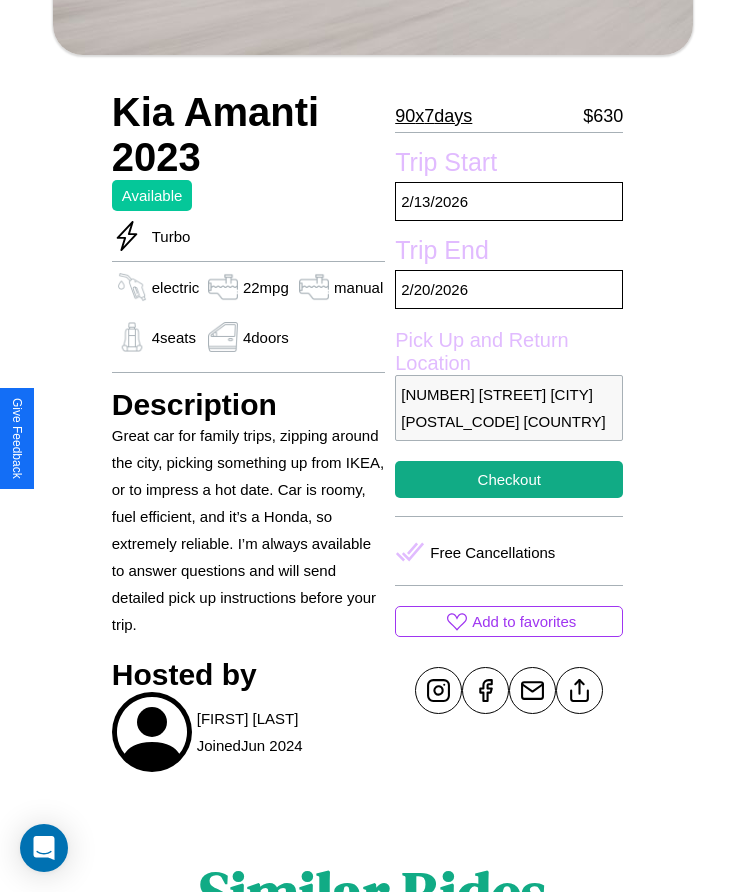 scroll, scrollTop: 540, scrollLeft: 0, axis: vertical 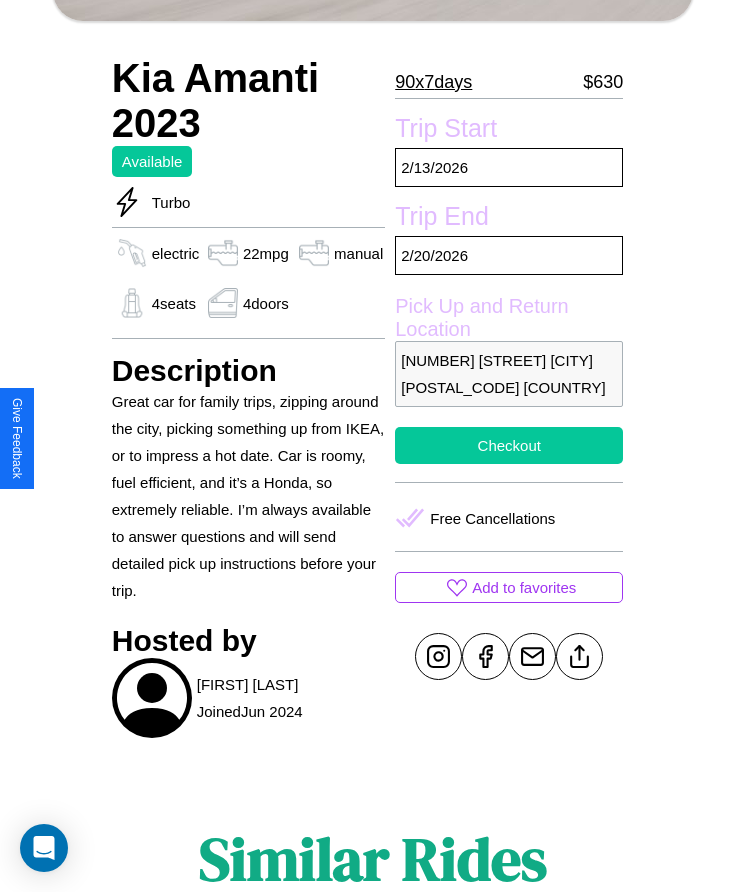 click on "Checkout" at bounding box center [509, 445] 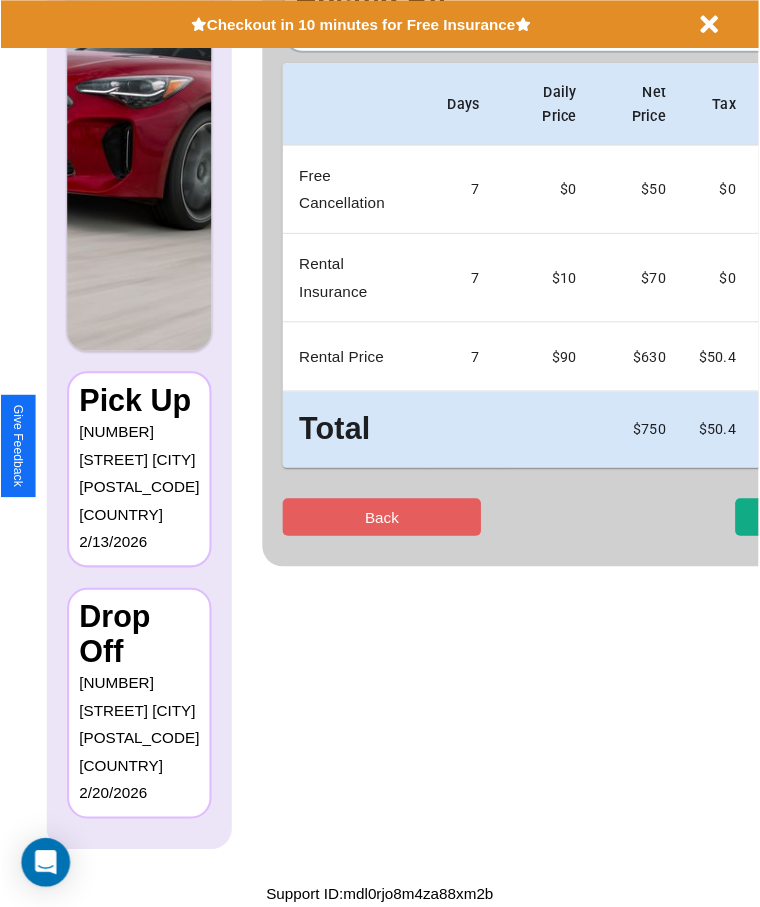 scroll, scrollTop: 0, scrollLeft: 0, axis: both 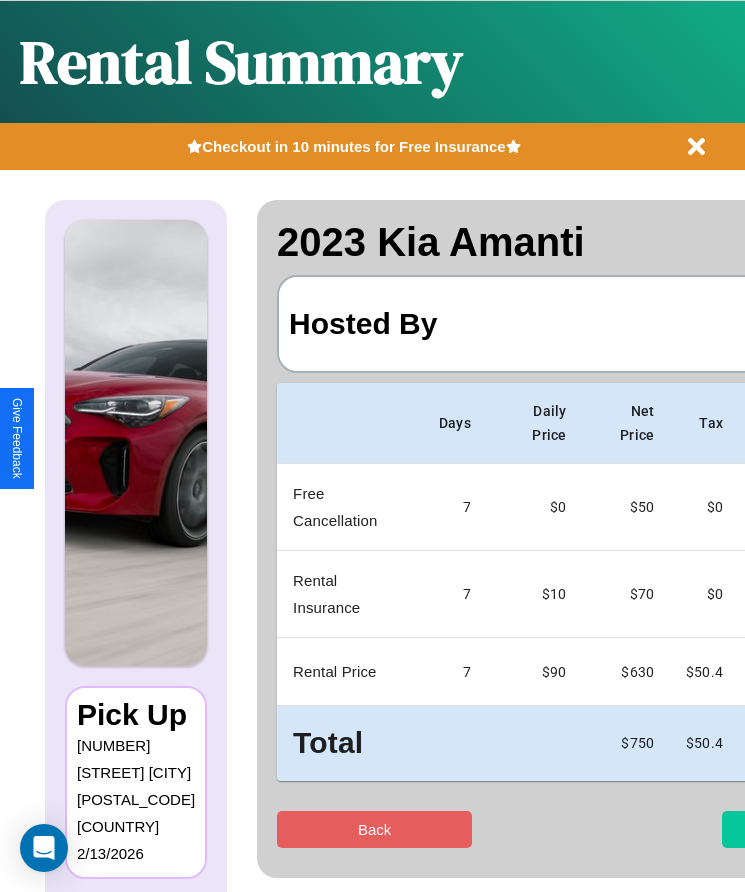 click on "Checkout" at bounding box center (819, 829) 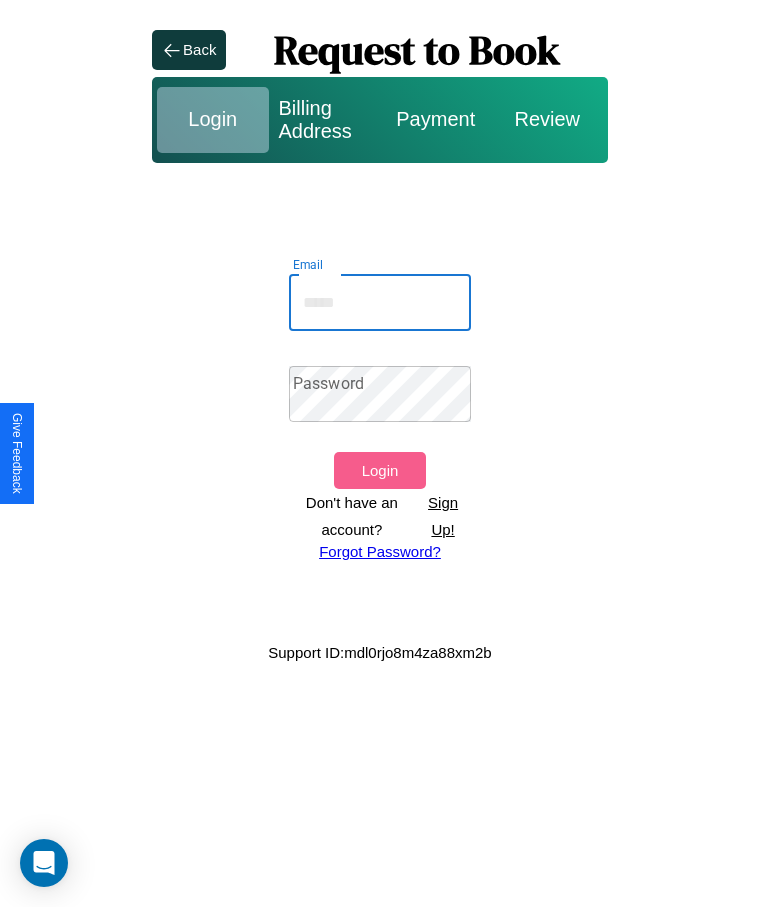 click on "Email" at bounding box center [380, 303] 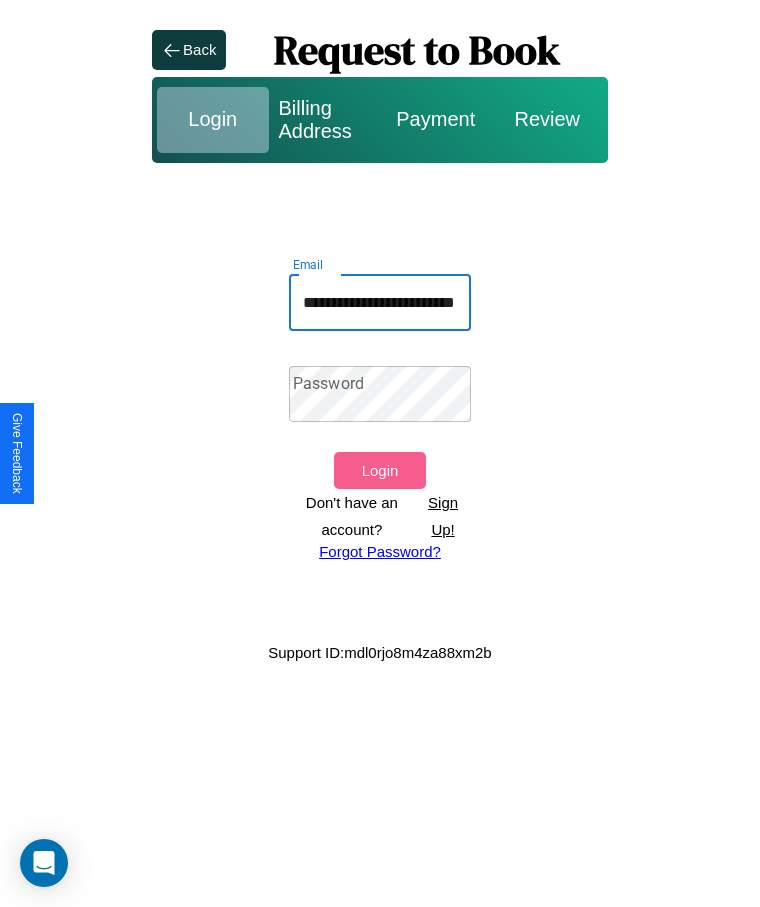 scroll, scrollTop: 0, scrollLeft: 60, axis: horizontal 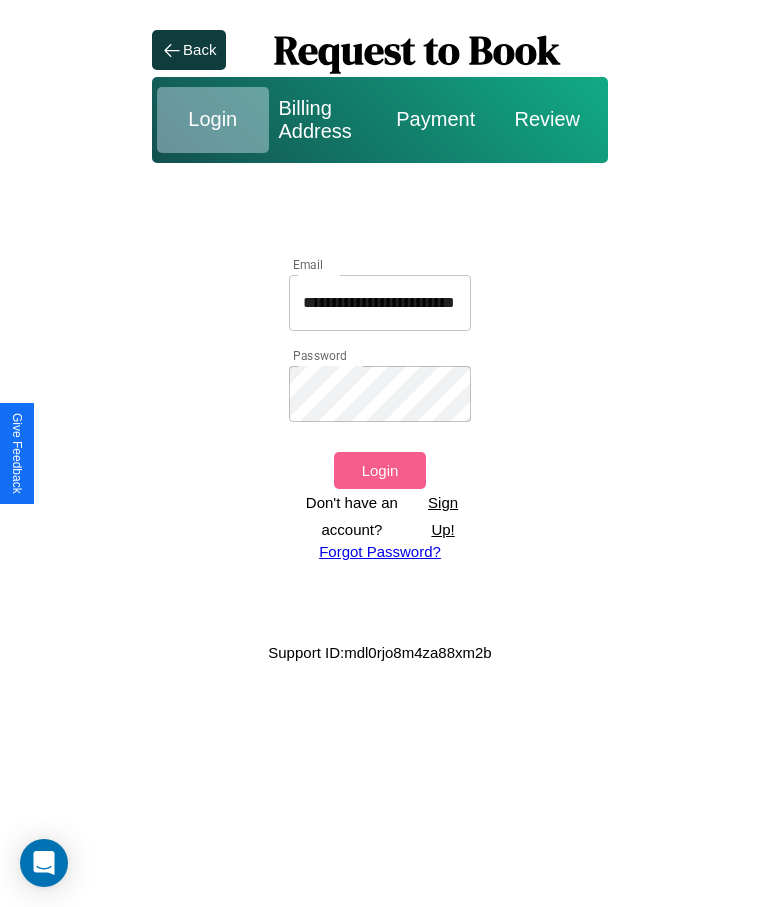 click on "Login" at bounding box center (379, 470) 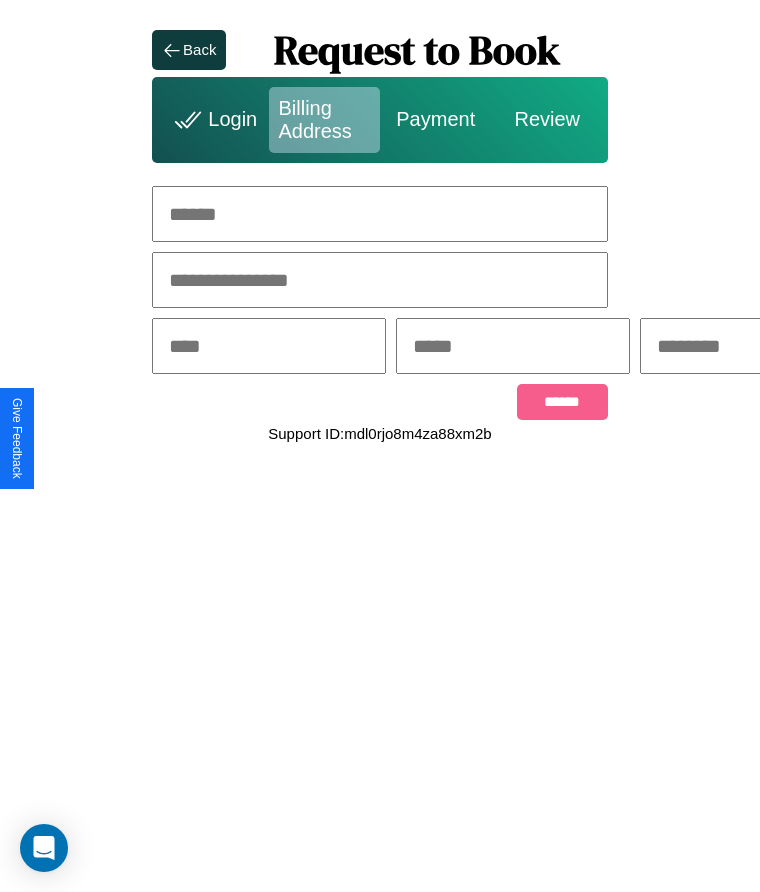 click at bounding box center (380, 214) 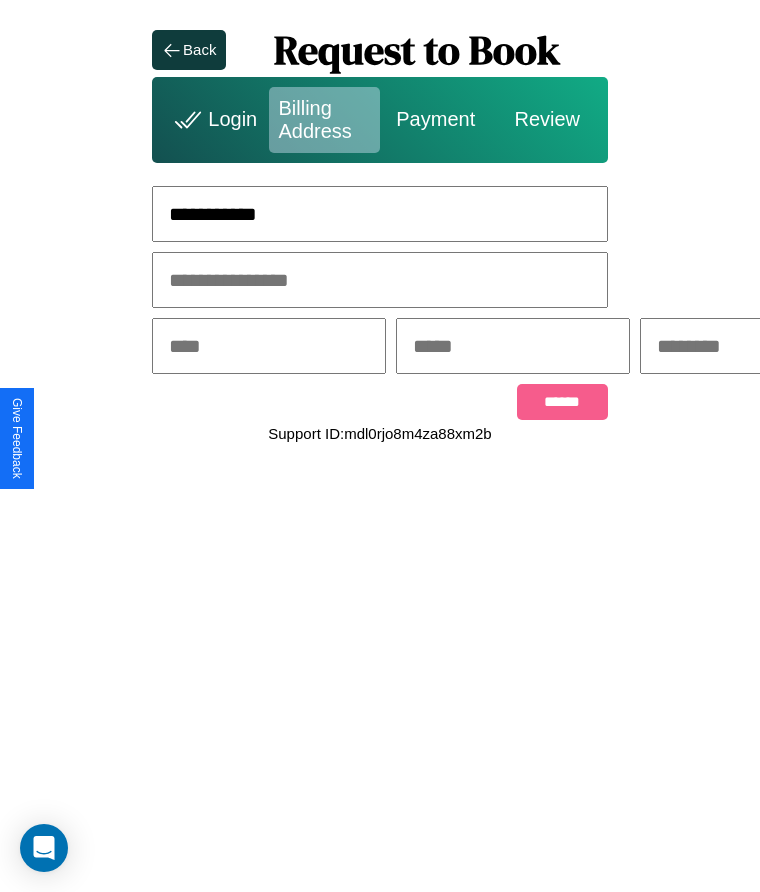 type on "**********" 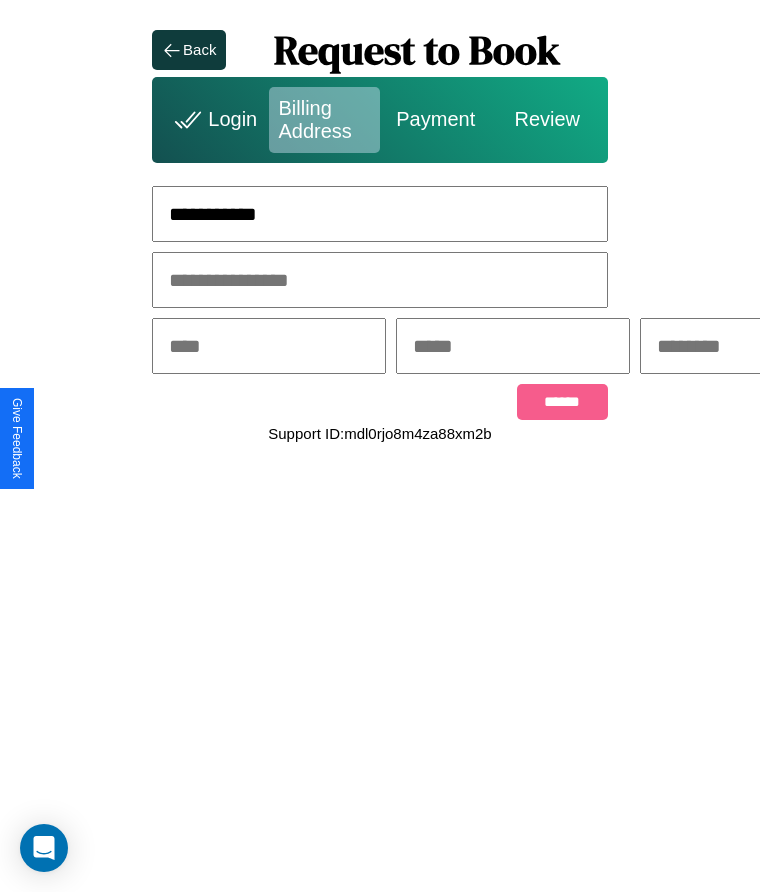 click at bounding box center [269, 346] 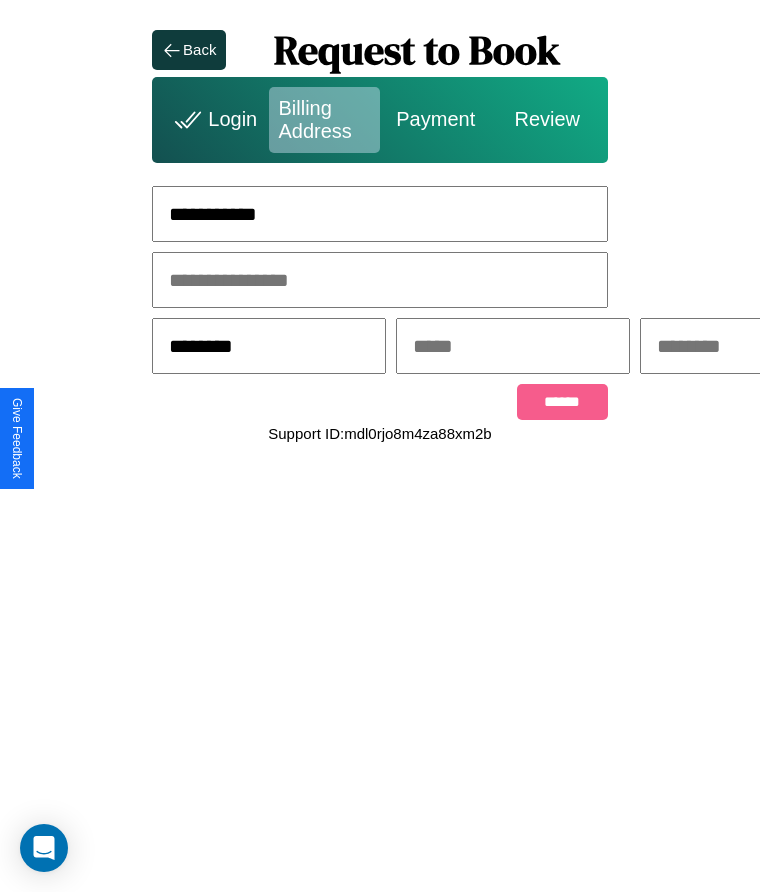 type on "********" 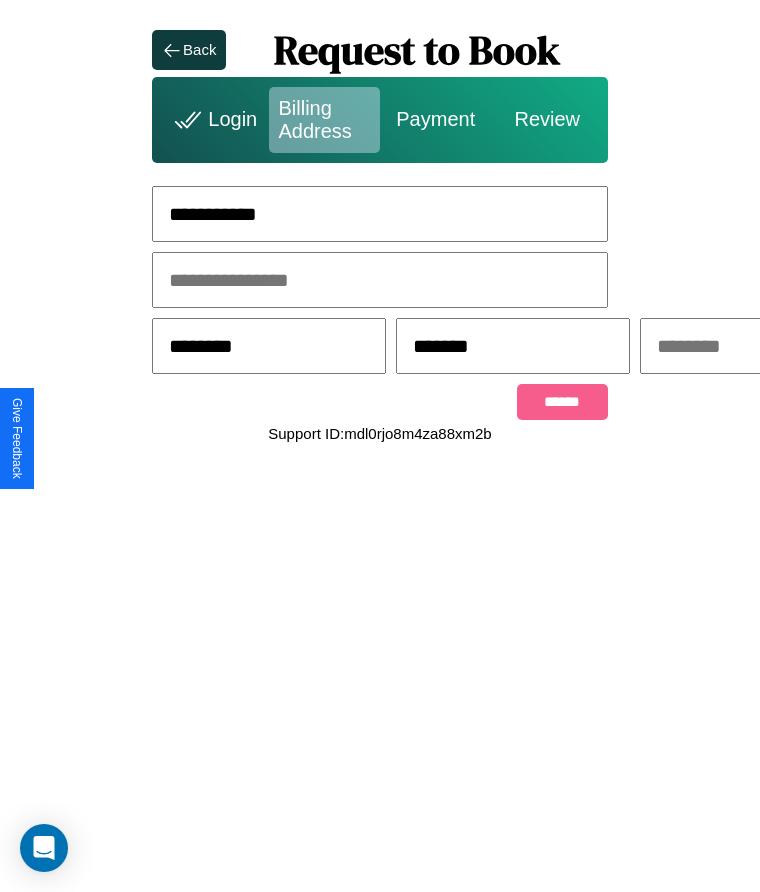 scroll, scrollTop: 0, scrollLeft: 309, axis: horizontal 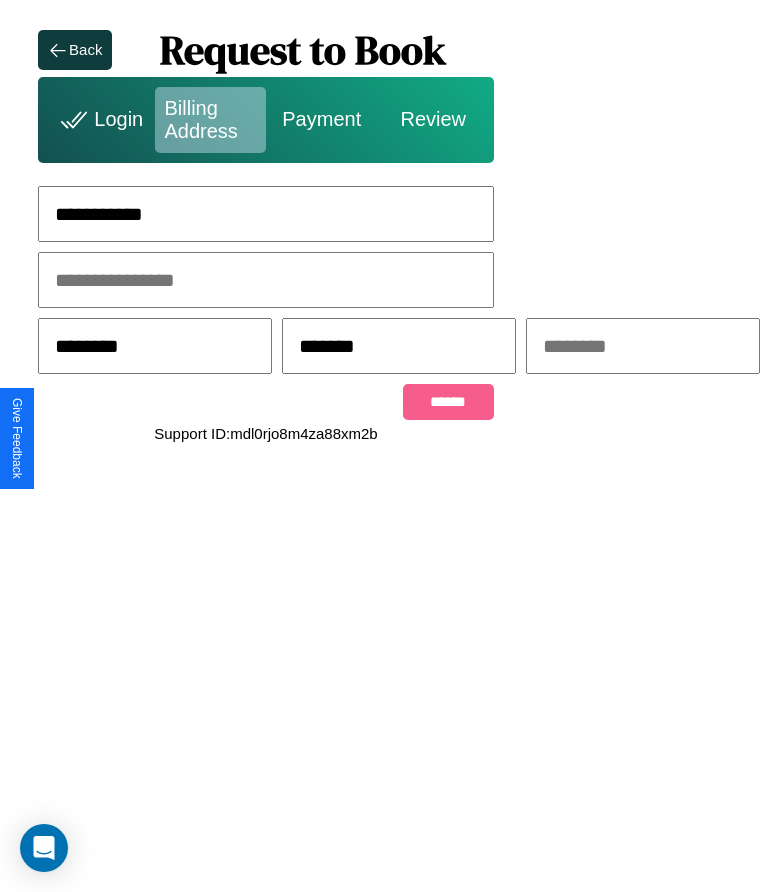 type on "*******" 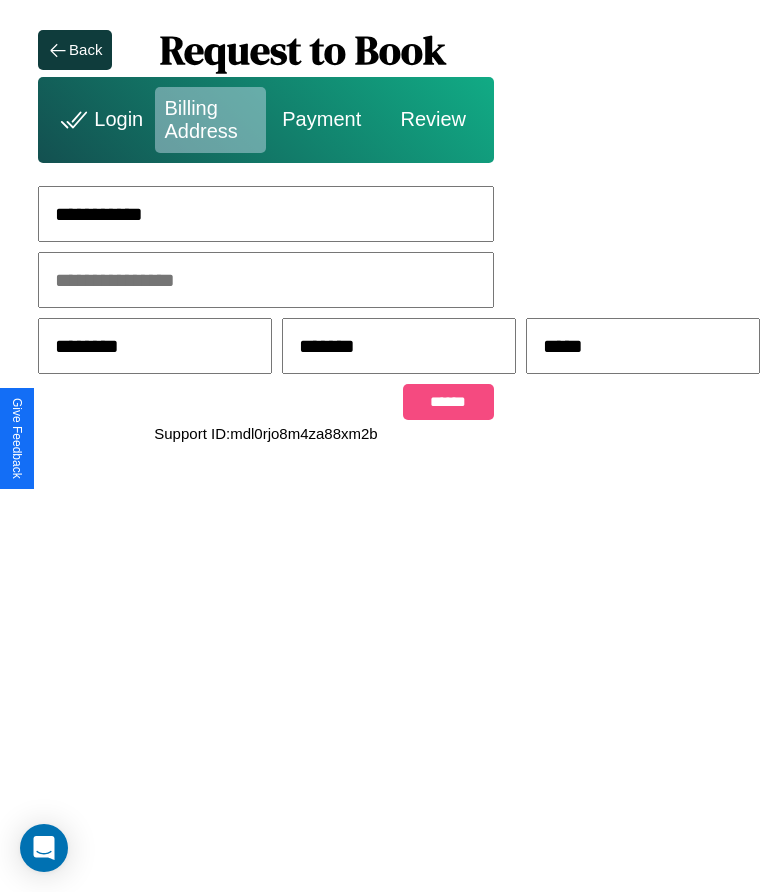 type on "*****" 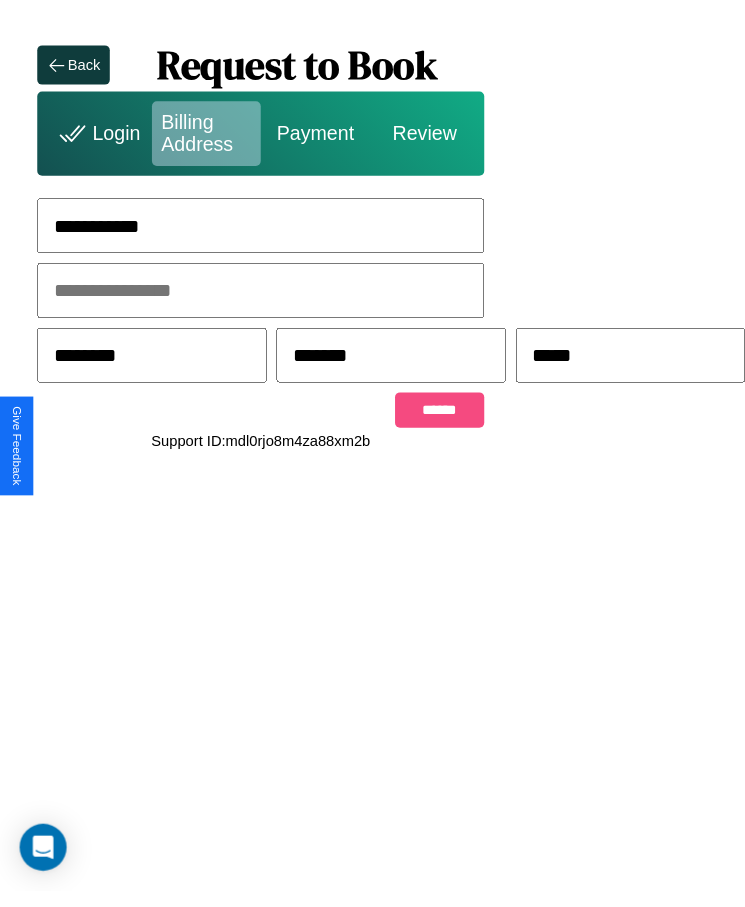 scroll, scrollTop: 0, scrollLeft: 0, axis: both 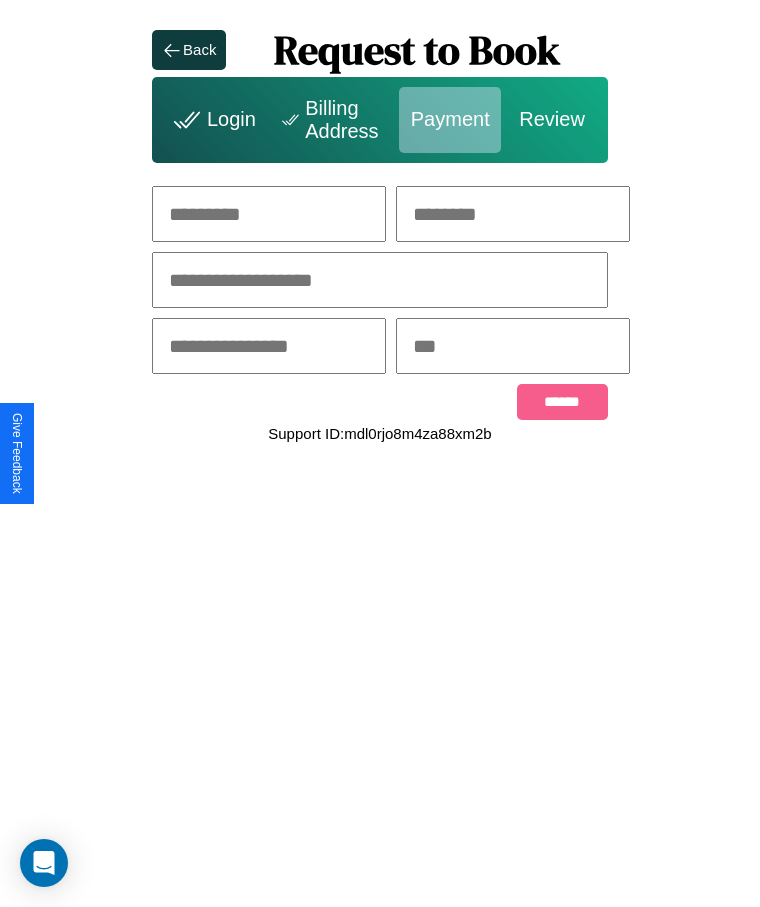 click at bounding box center [269, 214] 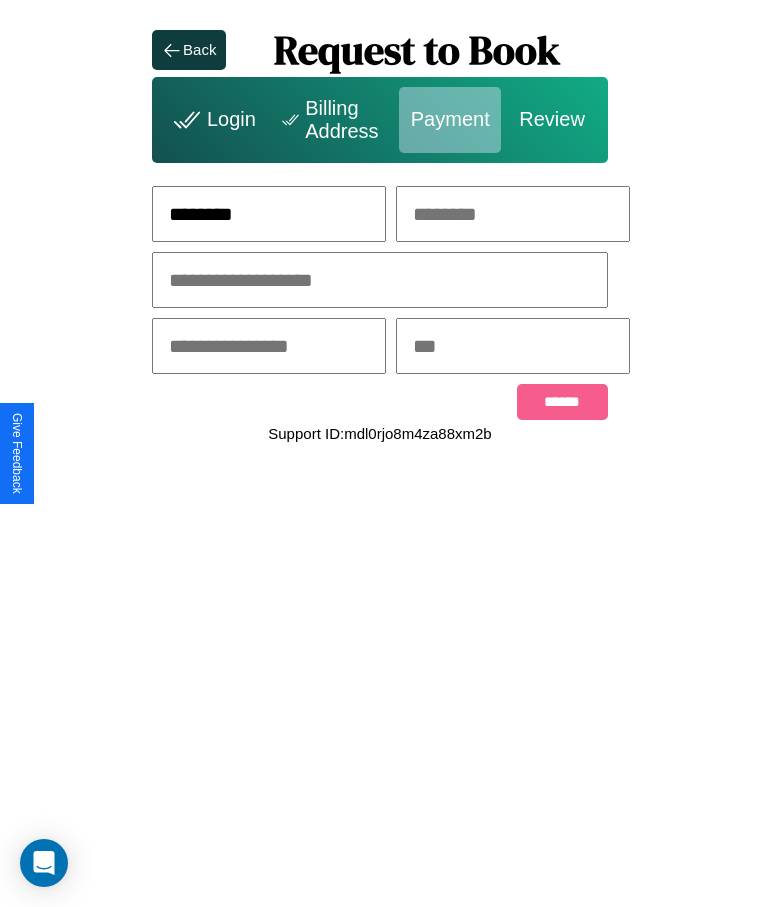 type on "********" 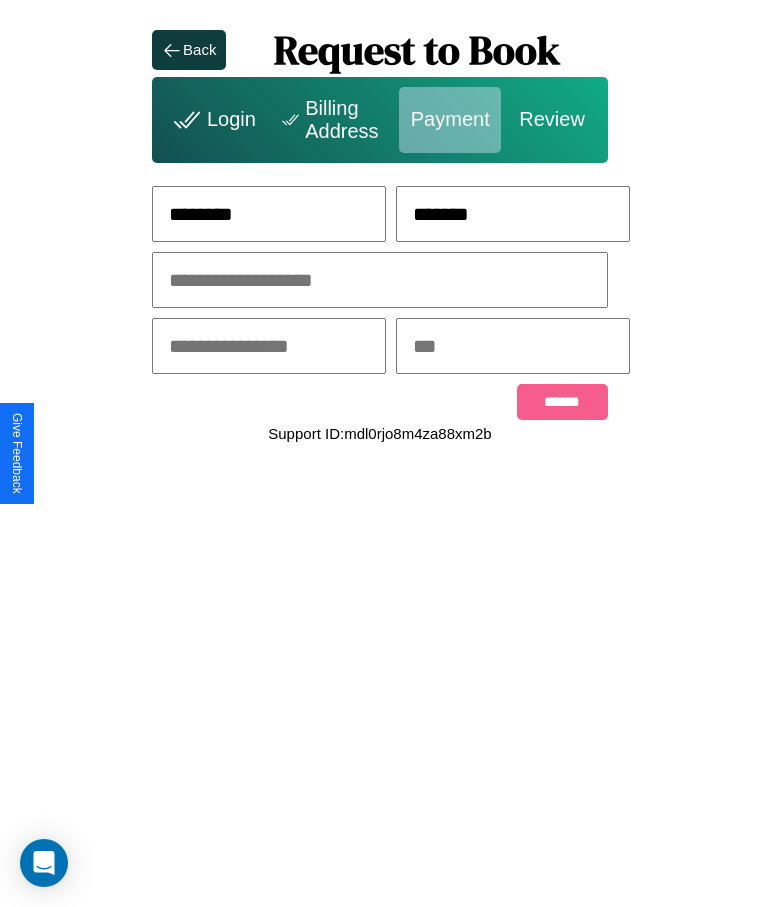type on "*******" 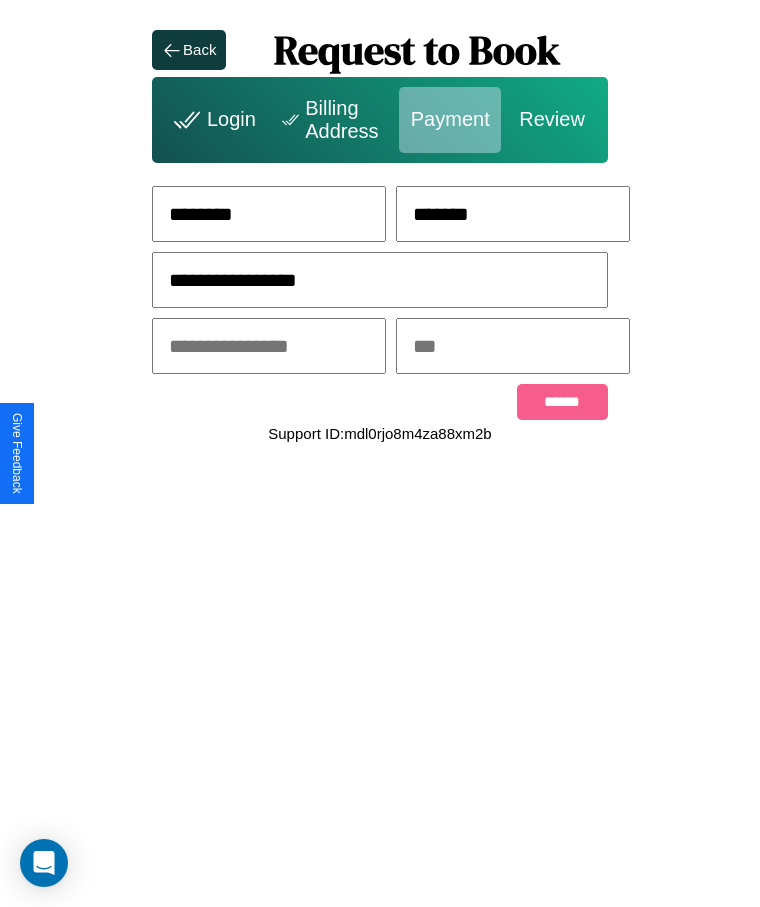 type on "**********" 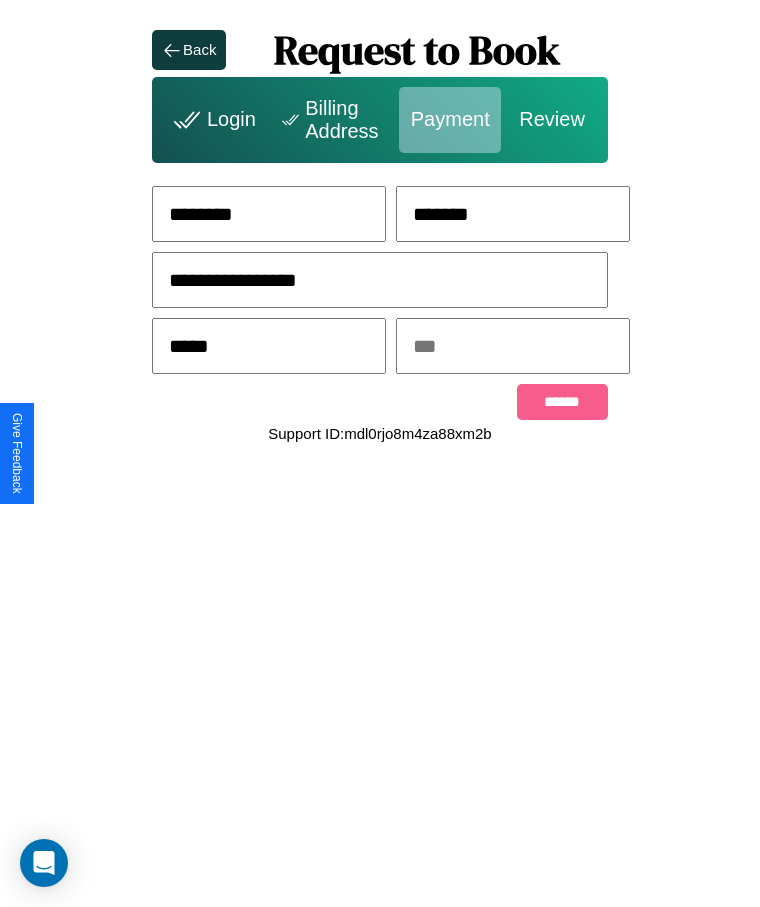 type on "*****" 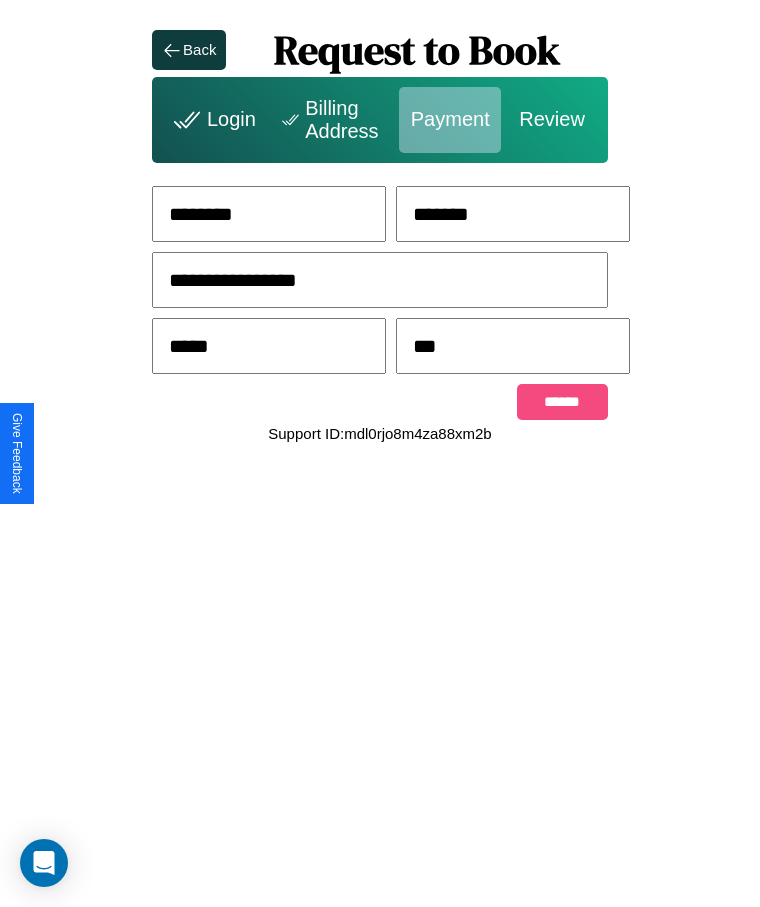 type on "***" 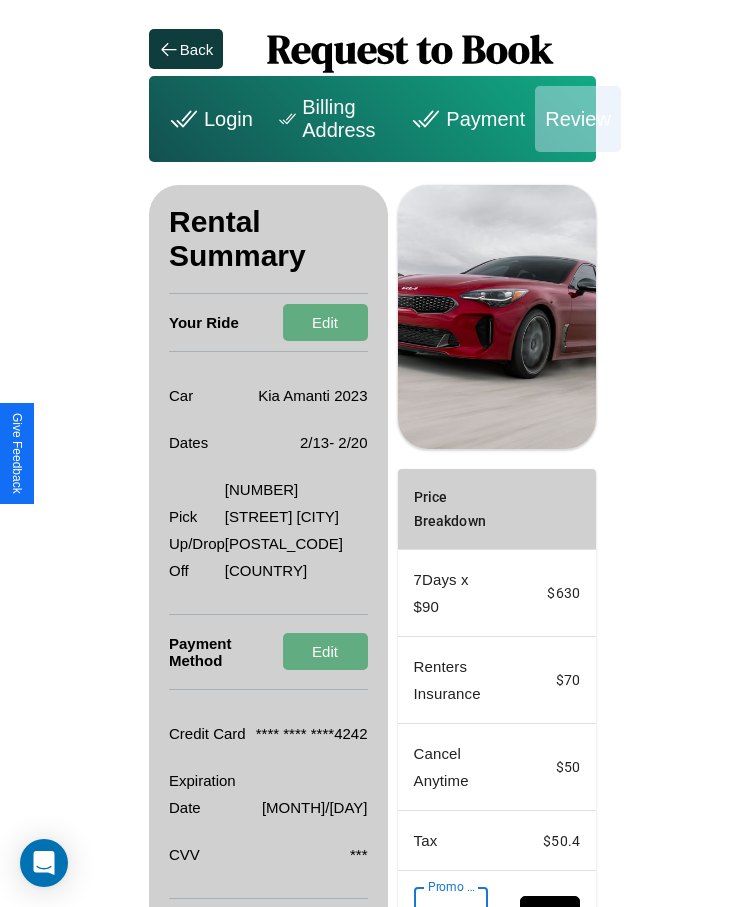 click on "Promo Code" at bounding box center [440, 915] 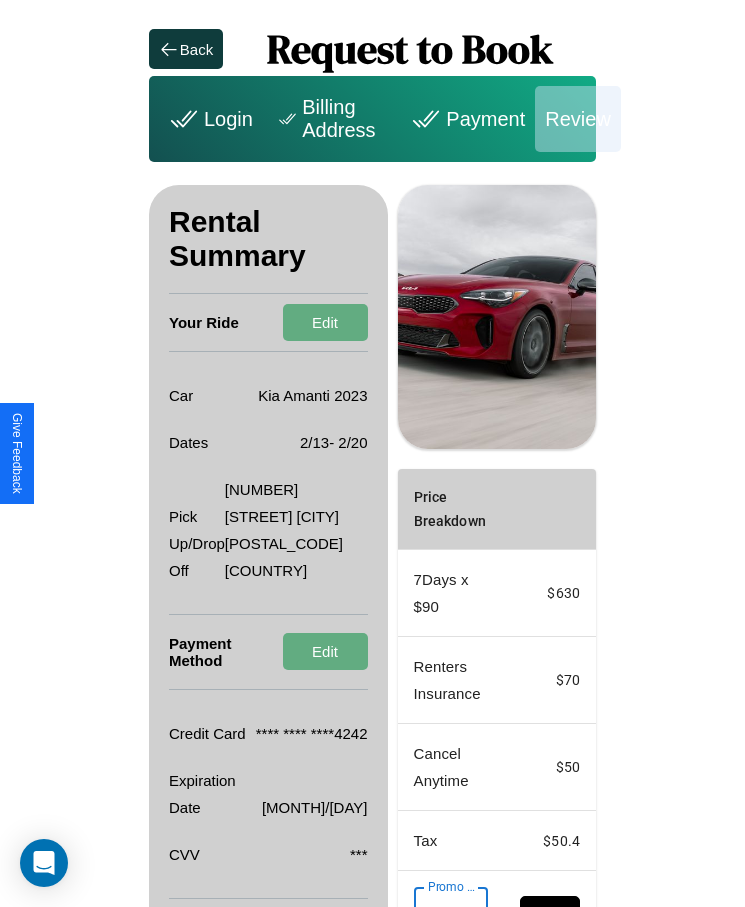 scroll, scrollTop: 0, scrollLeft: 67, axis: horizontal 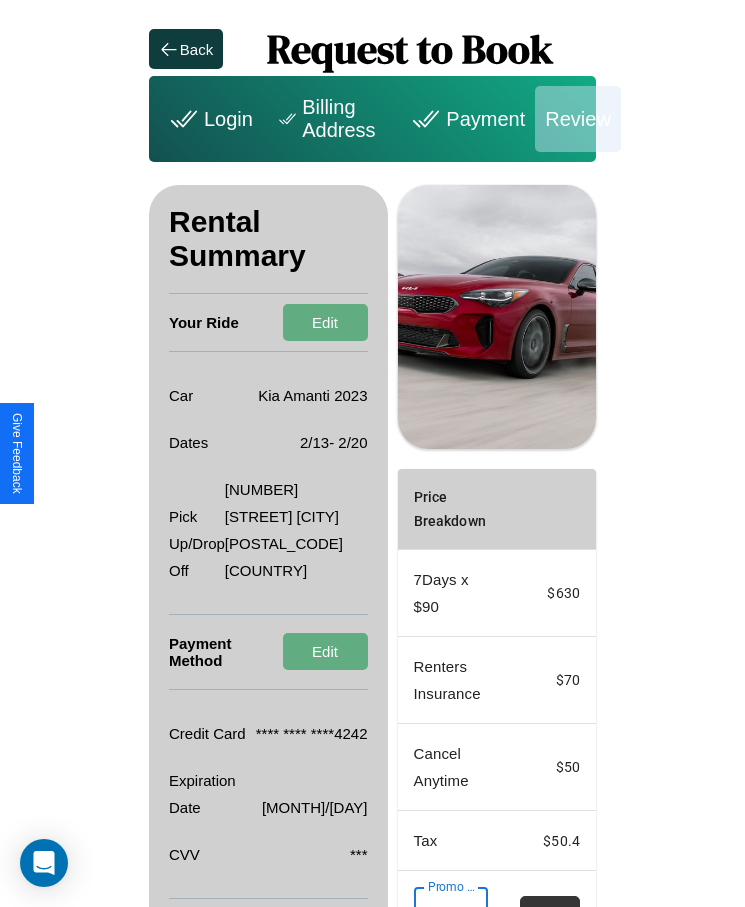 type on "**********" 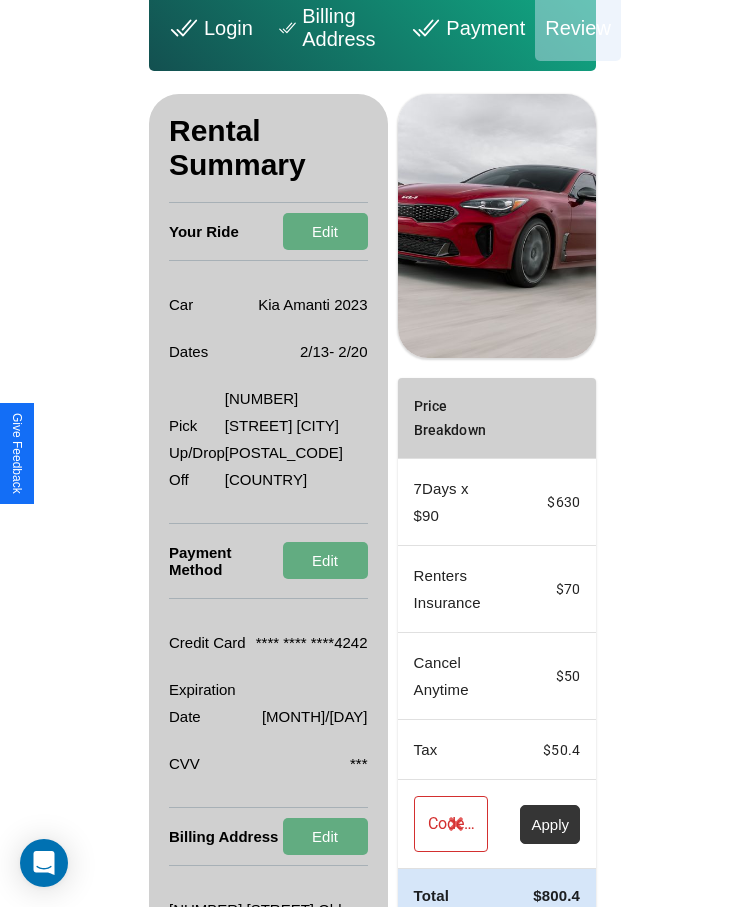 scroll, scrollTop: 137, scrollLeft: 0, axis: vertical 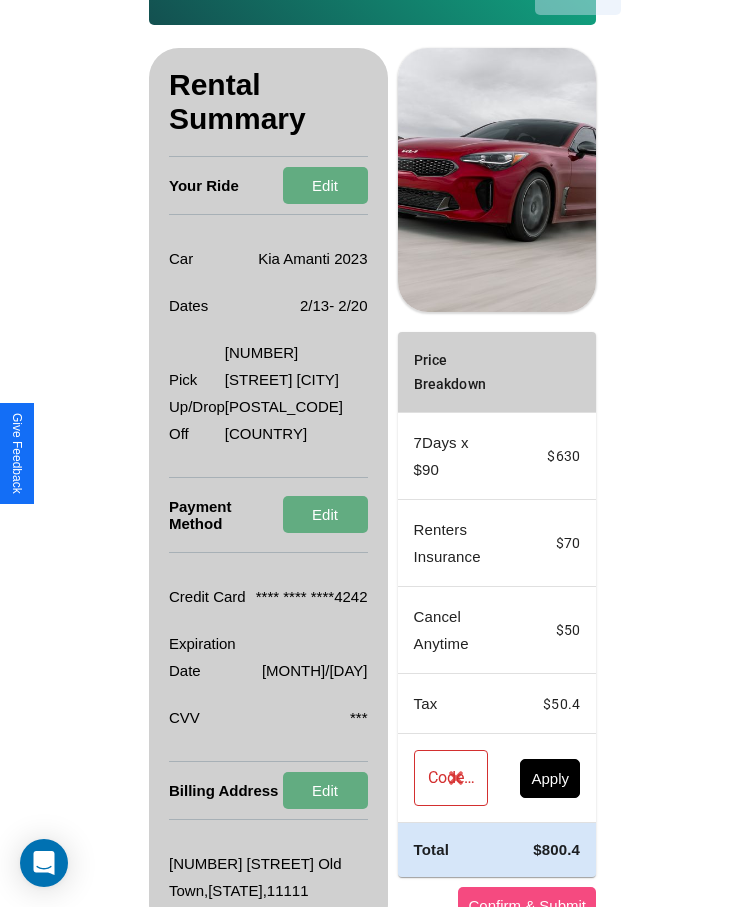 click on "Confirm & Submit" at bounding box center [527, 905] 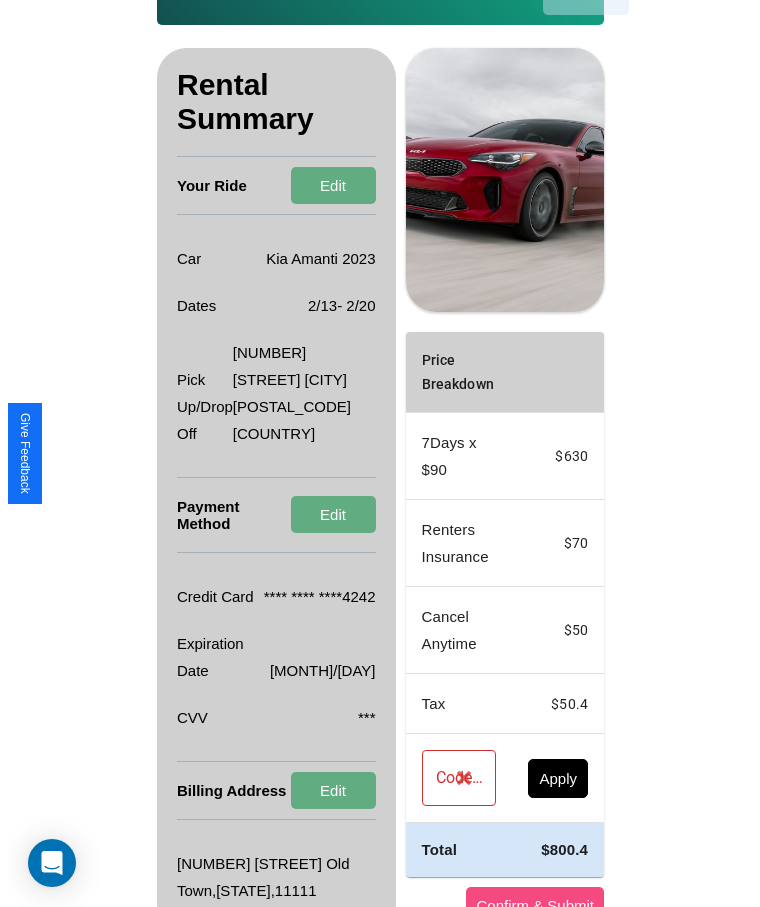 scroll, scrollTop: 0, scrollLeft: 0, axis: both 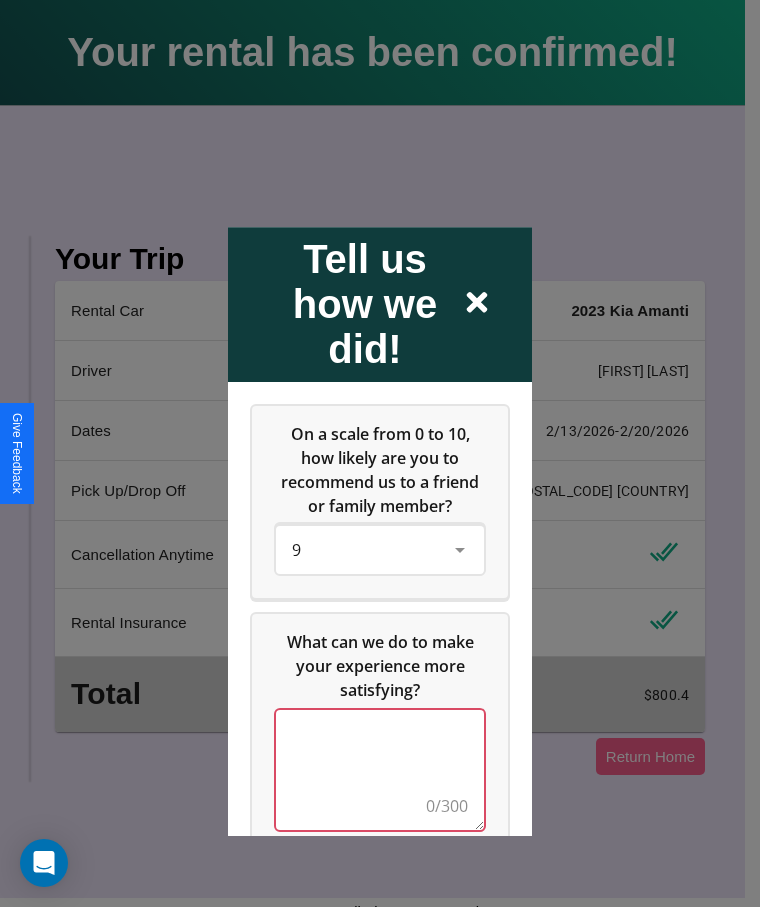 click at bounding box center [380, 770] 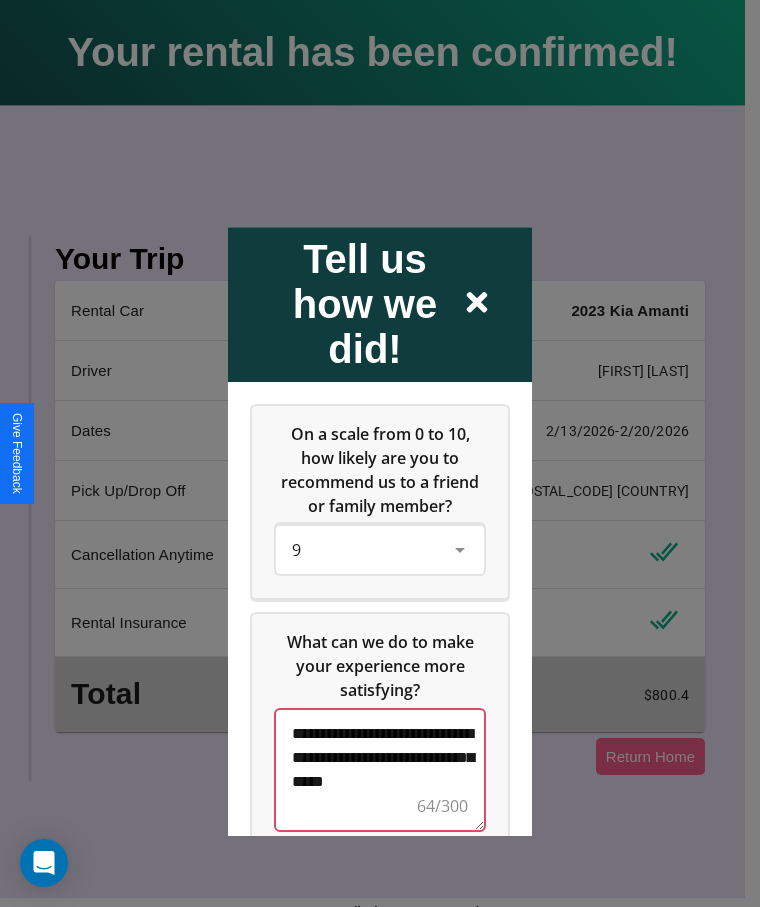 scroll, scrollTop: 6, scrollLeft: 0, axis: vertical 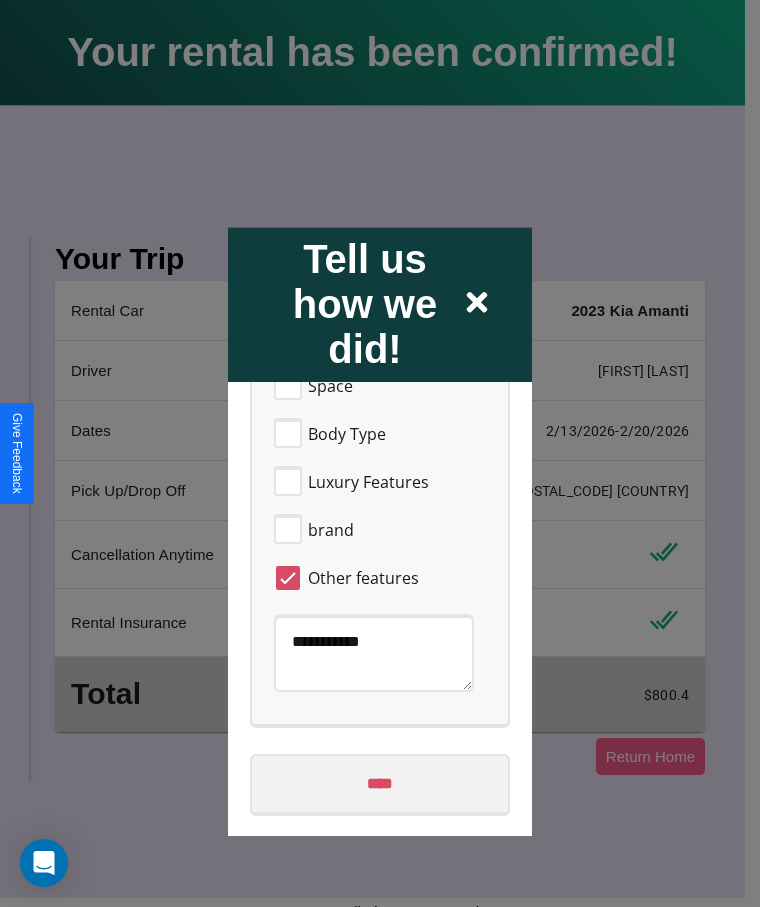 type on "**********" 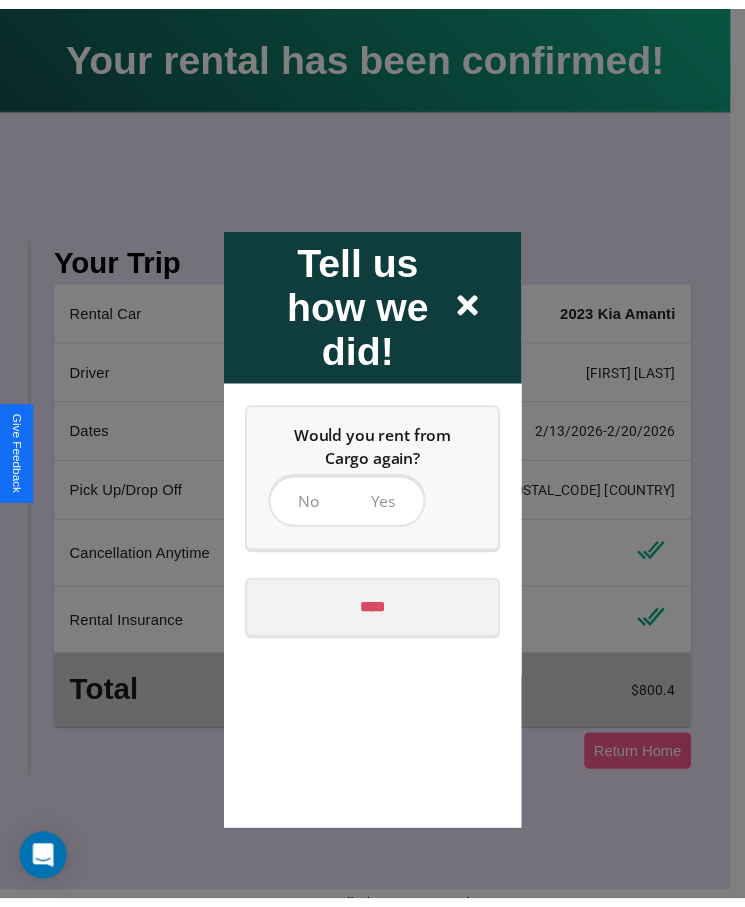 scroll, scrollTop: 0, scrollLeft: 0, axis: both 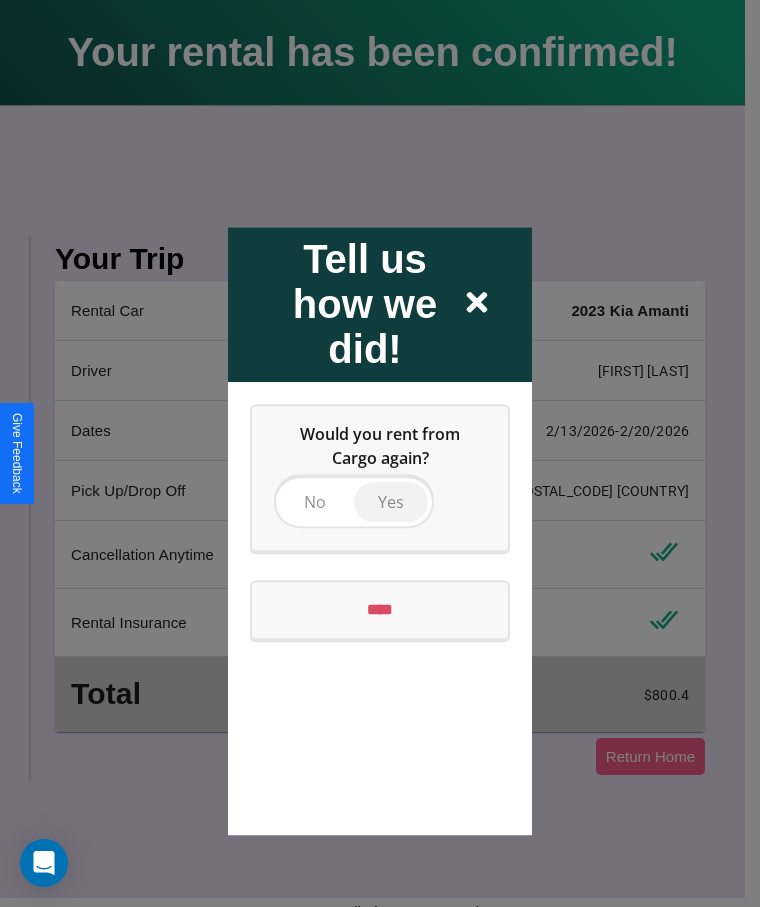 click on "Yes" at bounding box center [391, 502] 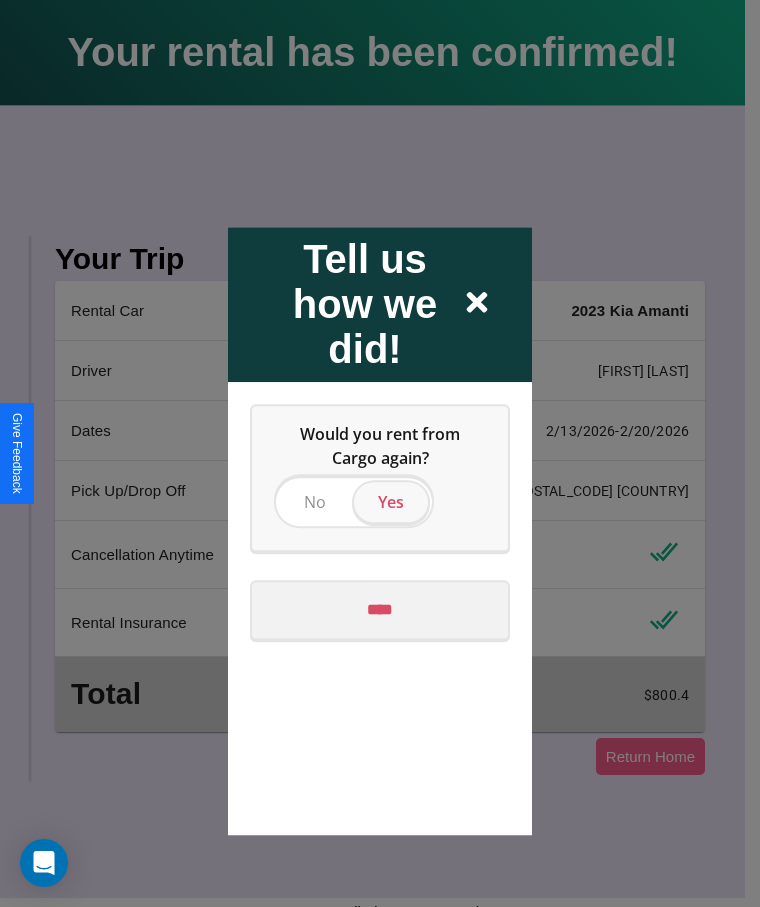 click on "****" at bounding box center [380, 610] 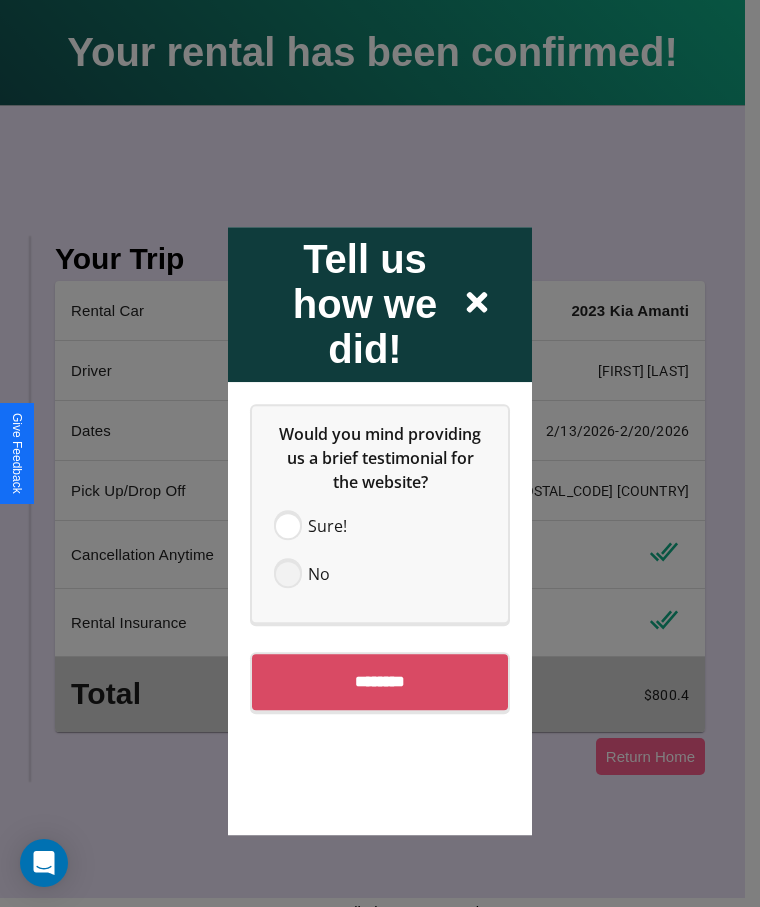 click at bounding box center [288, 574] 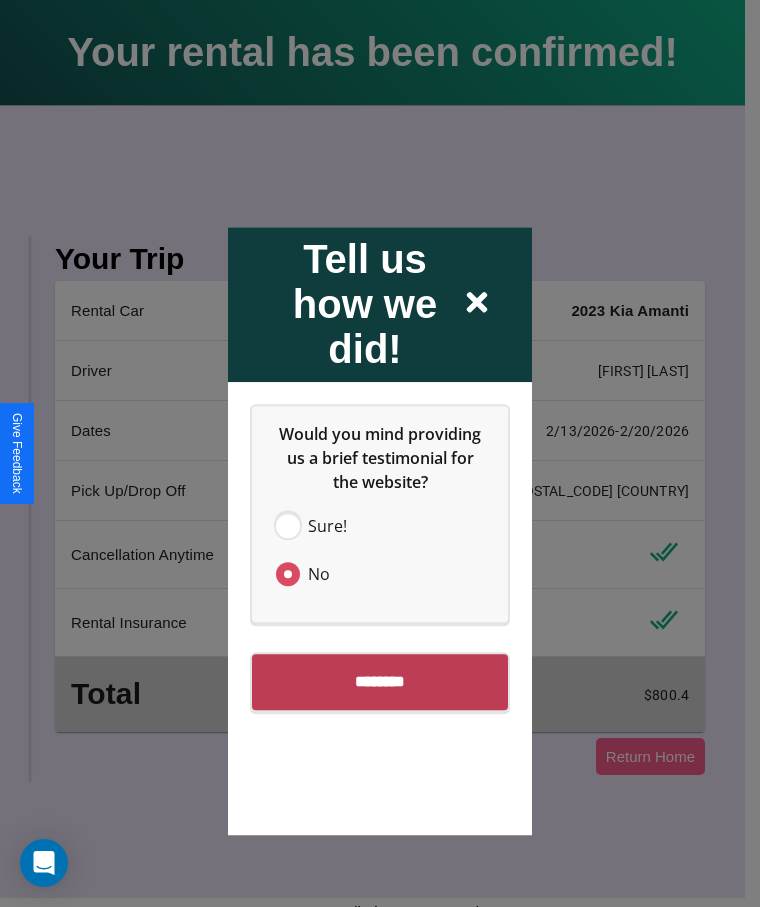 click on "********" at bounding box center [380, 682] 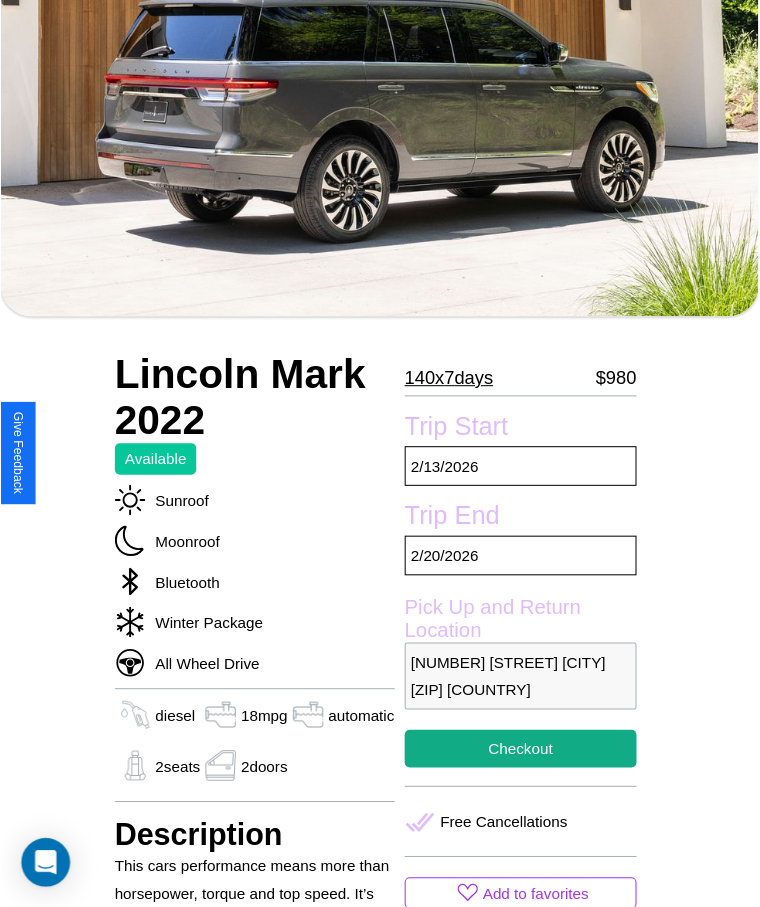 scroll, scrollTop: 238, scrollLeft: 0, axis: vertical 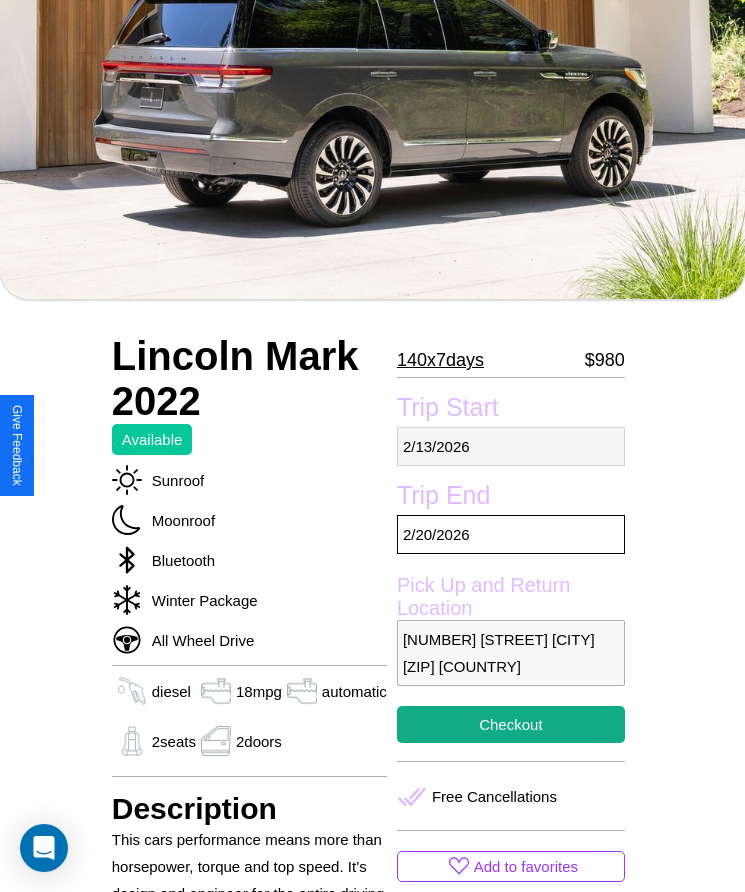 click on "2 / 13 / 2026" at bounding box center (511, 446) 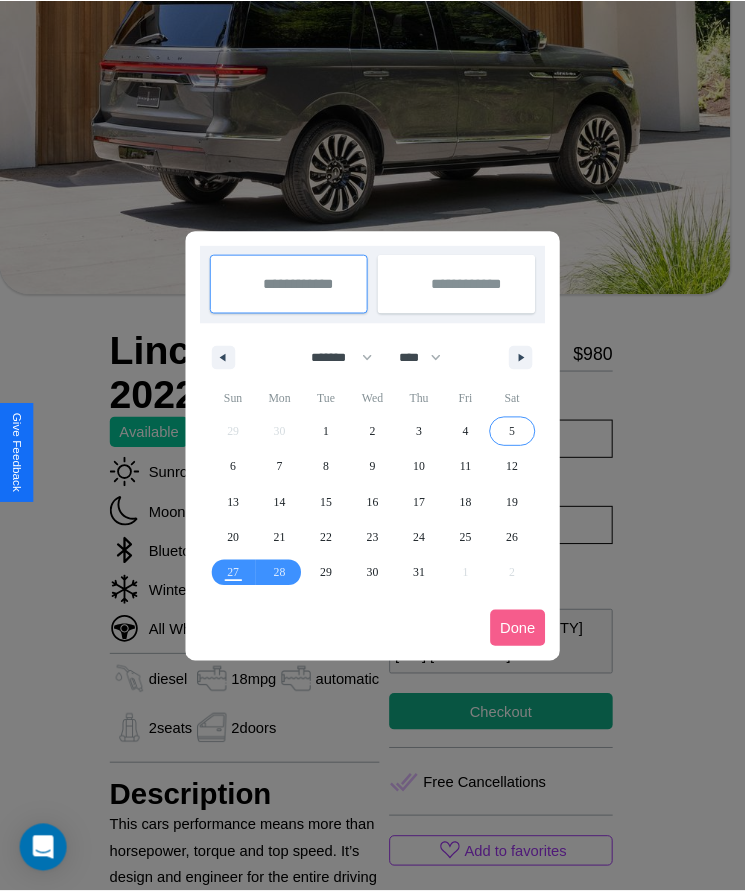 scroll, scrollTop: 0, scrollLeft: 0, axis: both 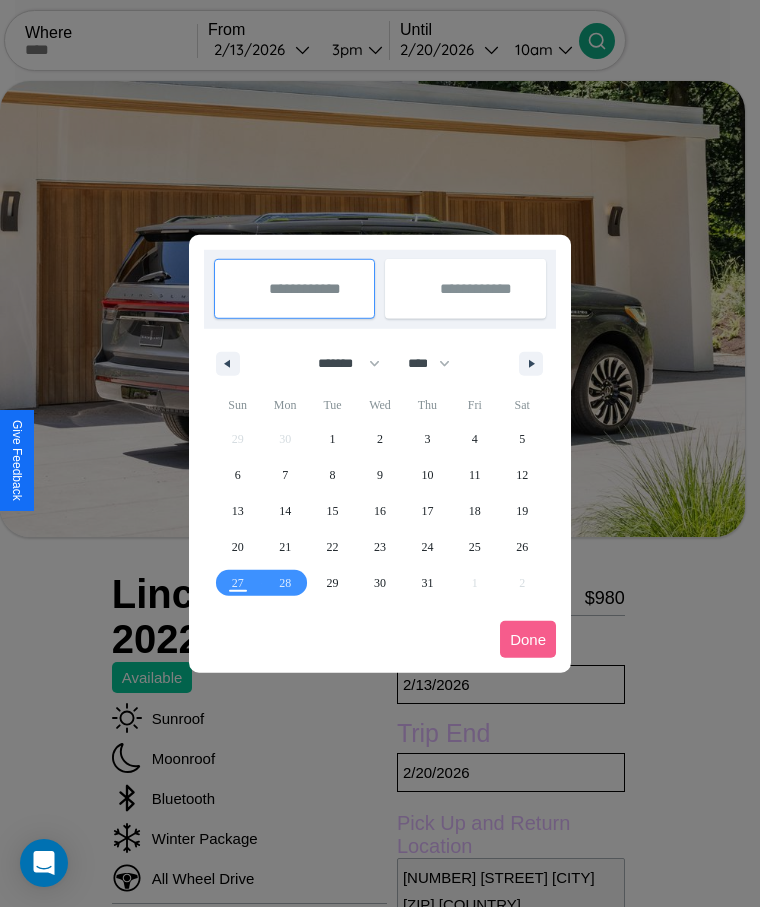 click at bounding box center (380, 453) 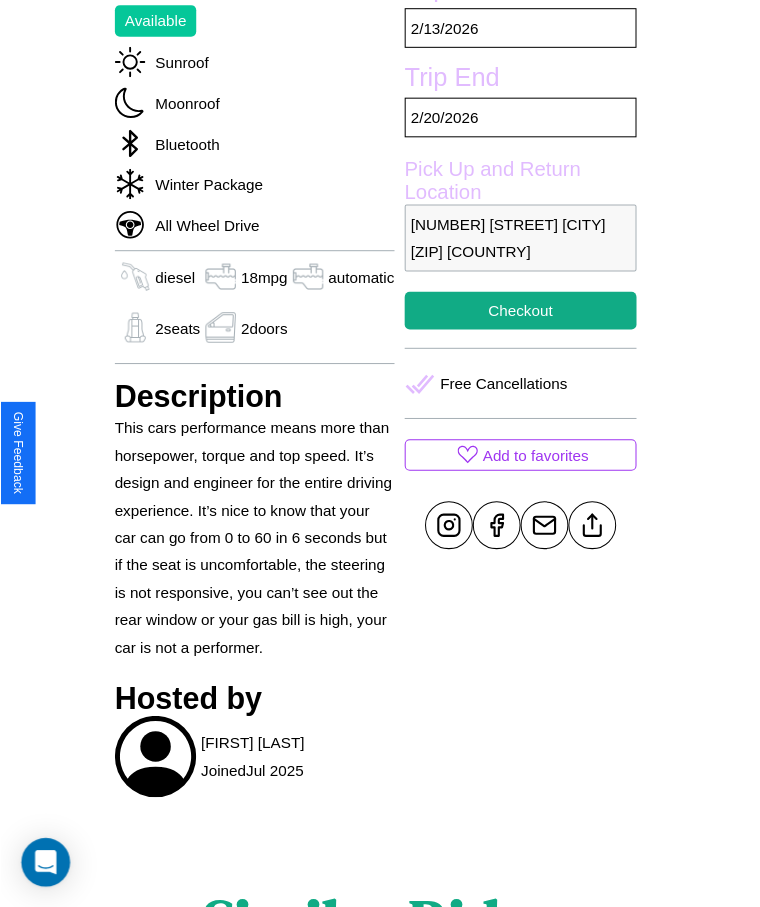scroll, scrollTop: 658, scrollLeft: 0, axis: vertical 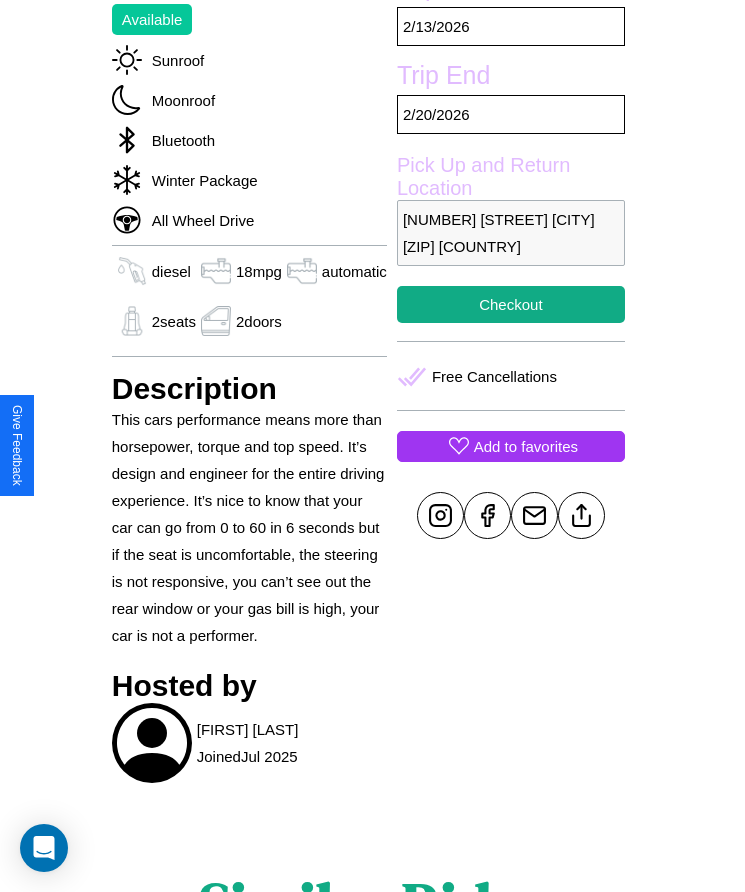click on "Add to favorites" at bounding box center [526, 446] 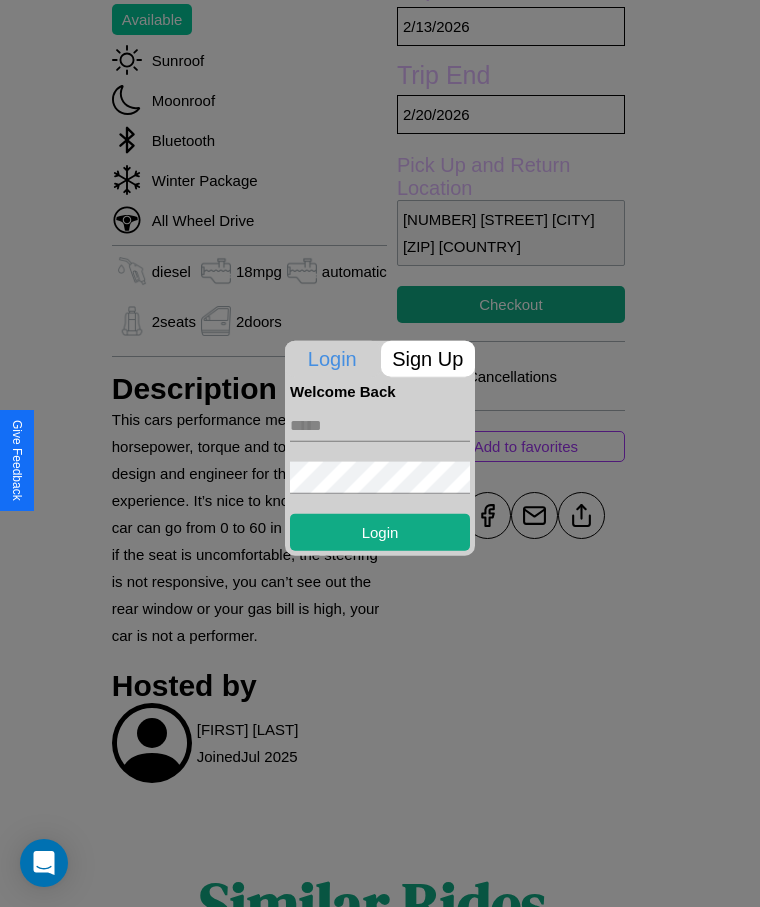 click on "Sign Up" at bounding box center [428, 358] 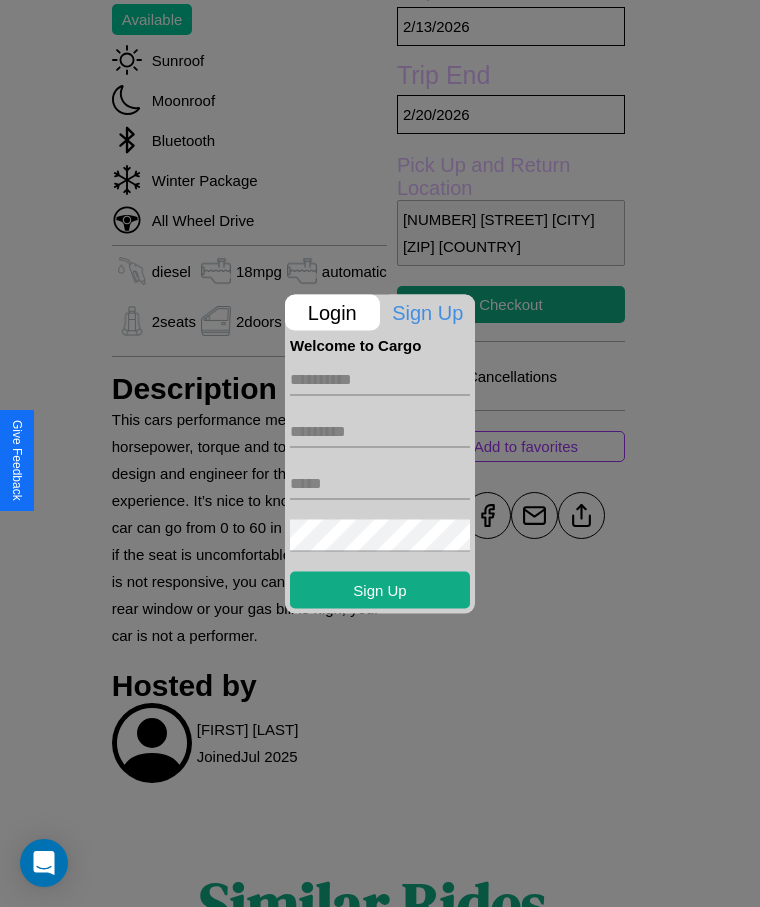 click at bounding box center (380, 379) 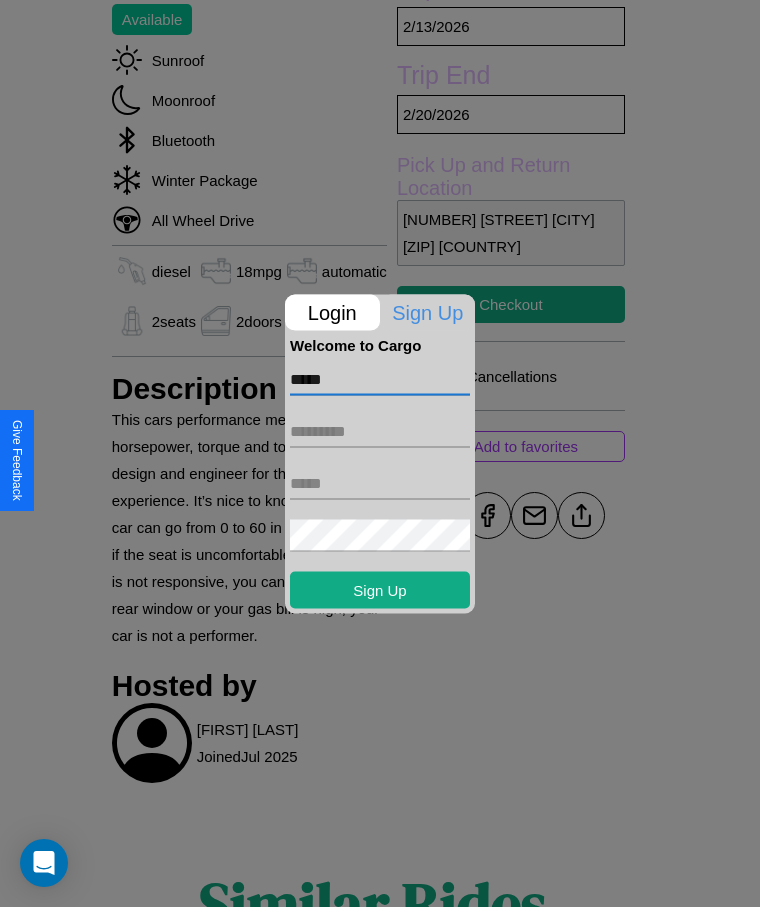 type on "*****" 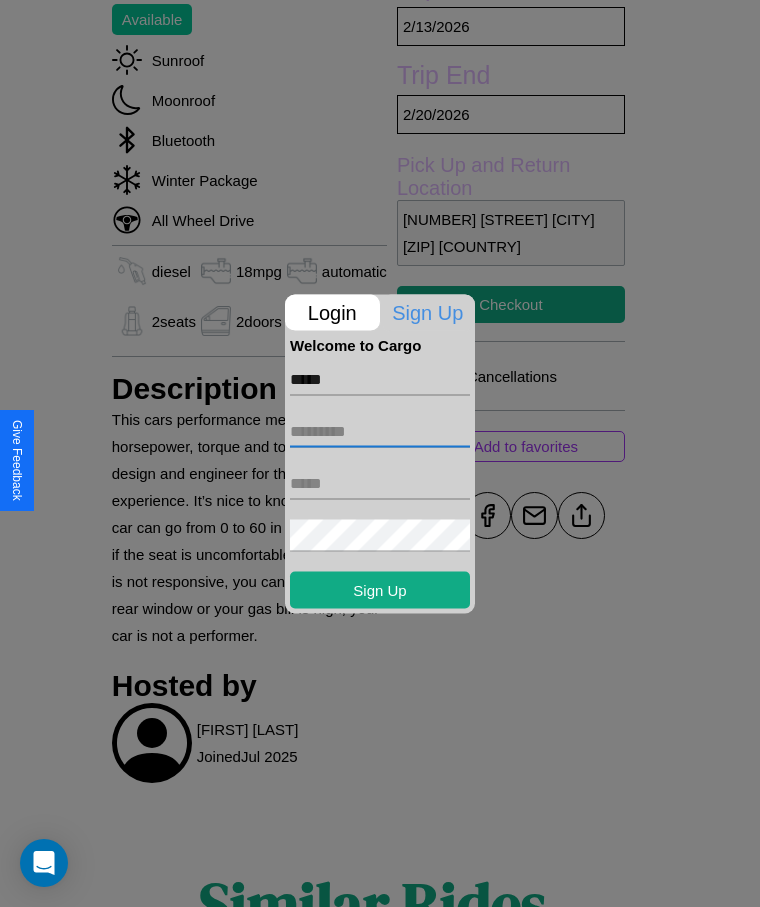 click at bounding box center (380, 431) 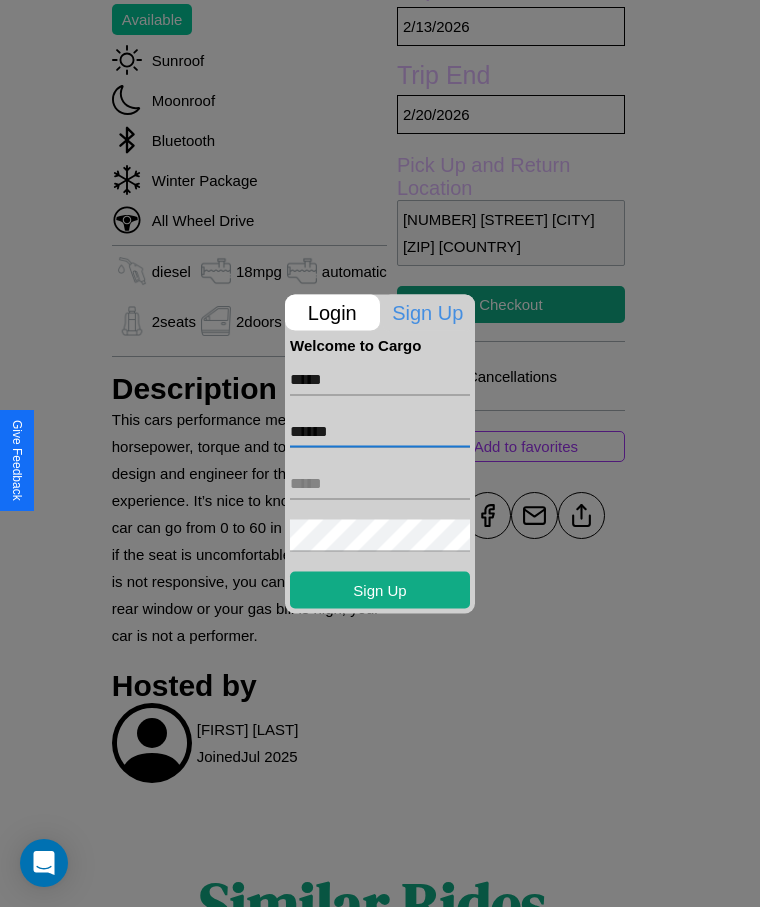 type on "******" 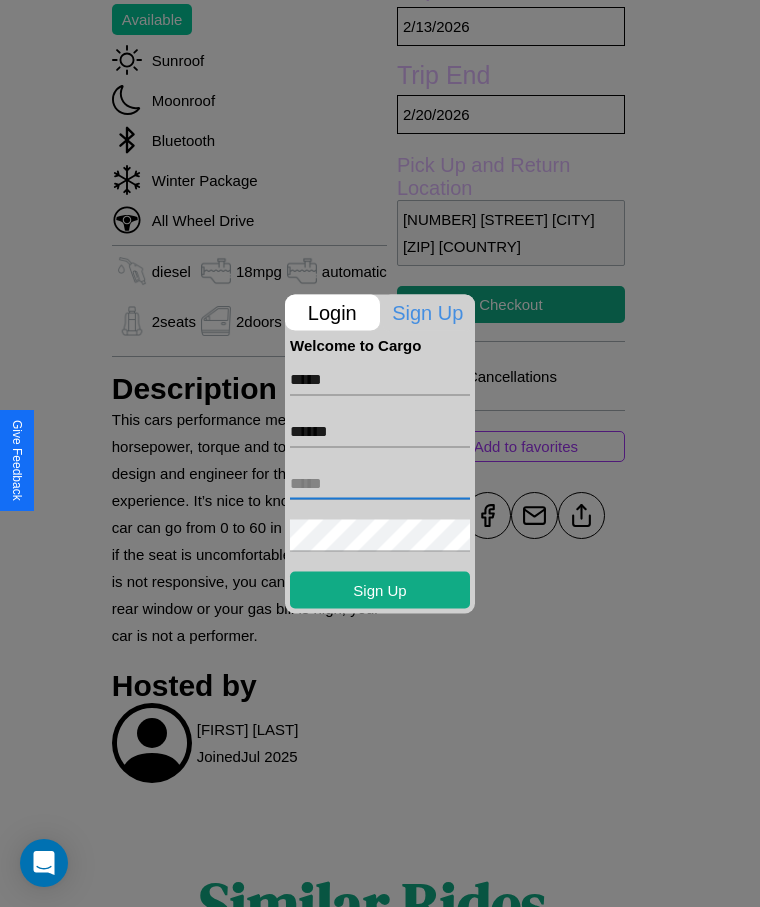 click at bounding box center [380, 483] 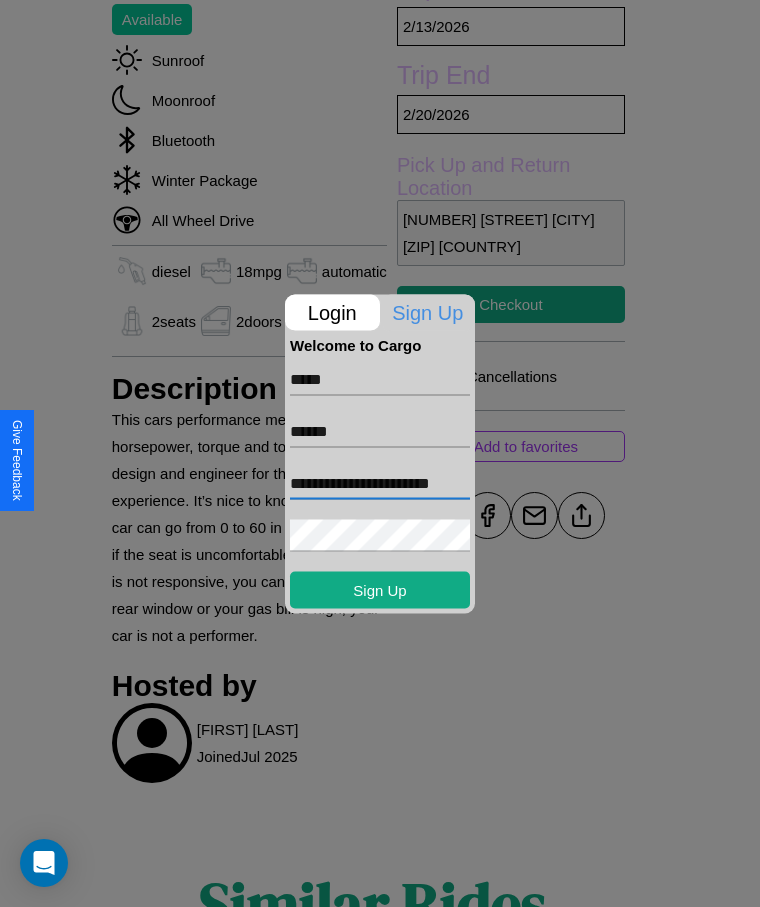 scroll, scrollTop: 0, scrollLeft: 9, axis: horizontal 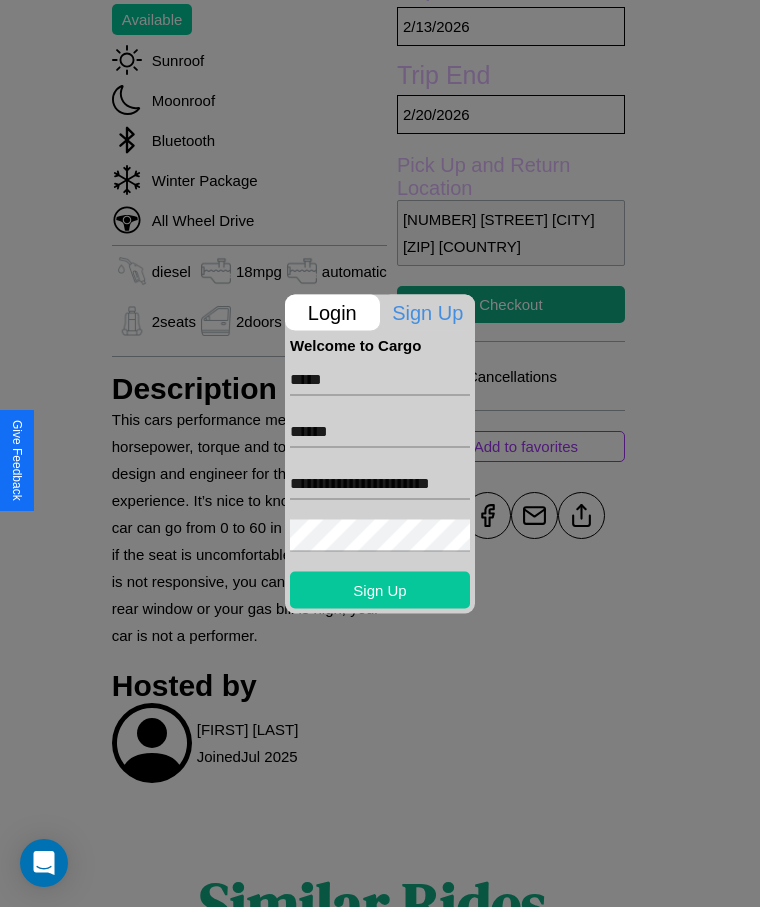 click on "Sign Up" at bounding box center [380, 589] 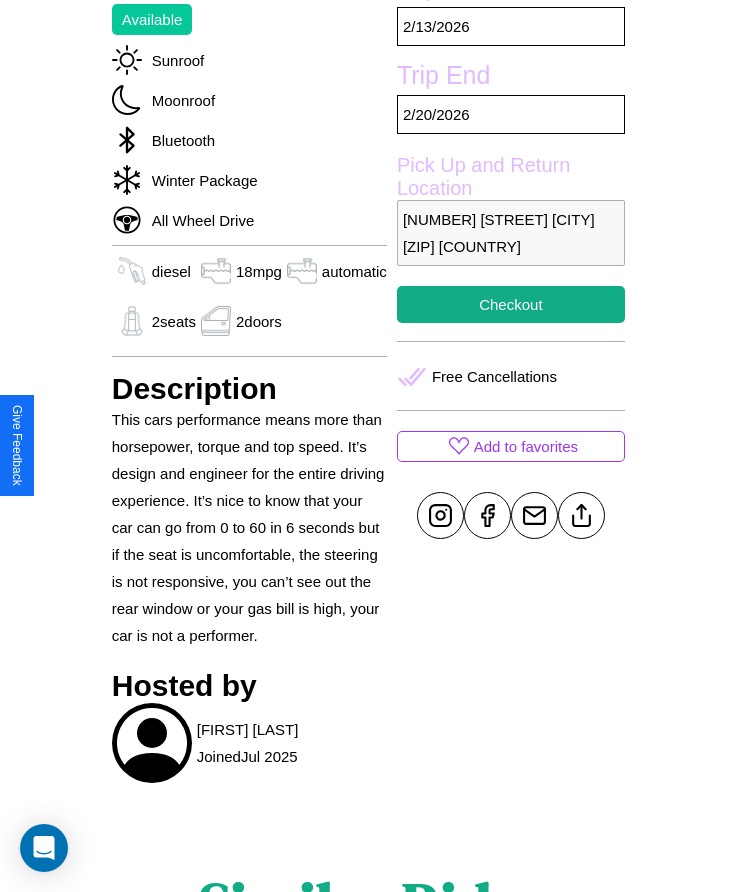 scroll, scrollTop: 658, scrollLeft: 0, axis: vertical 